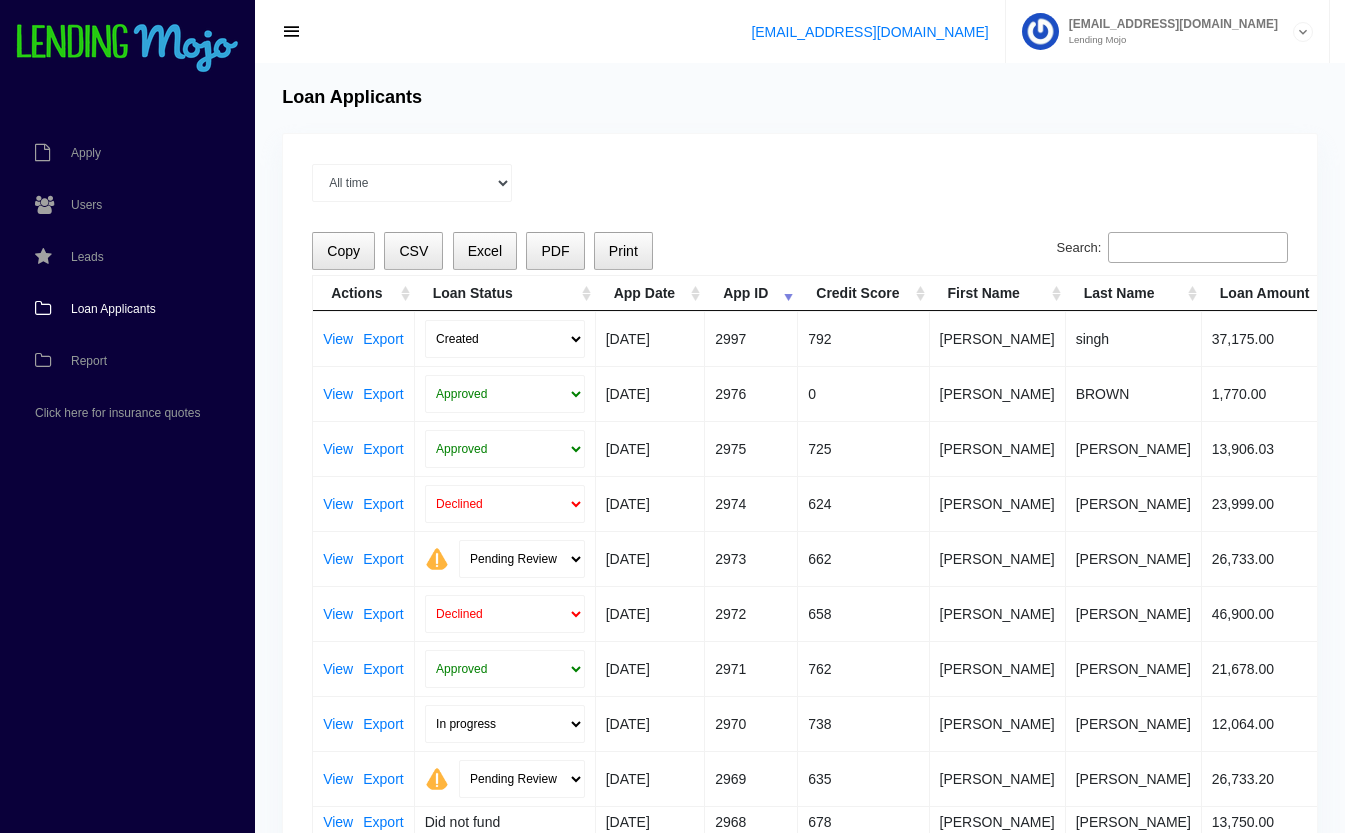 scroll, scrollTop: 0, scrollLeft: 0, axis: both 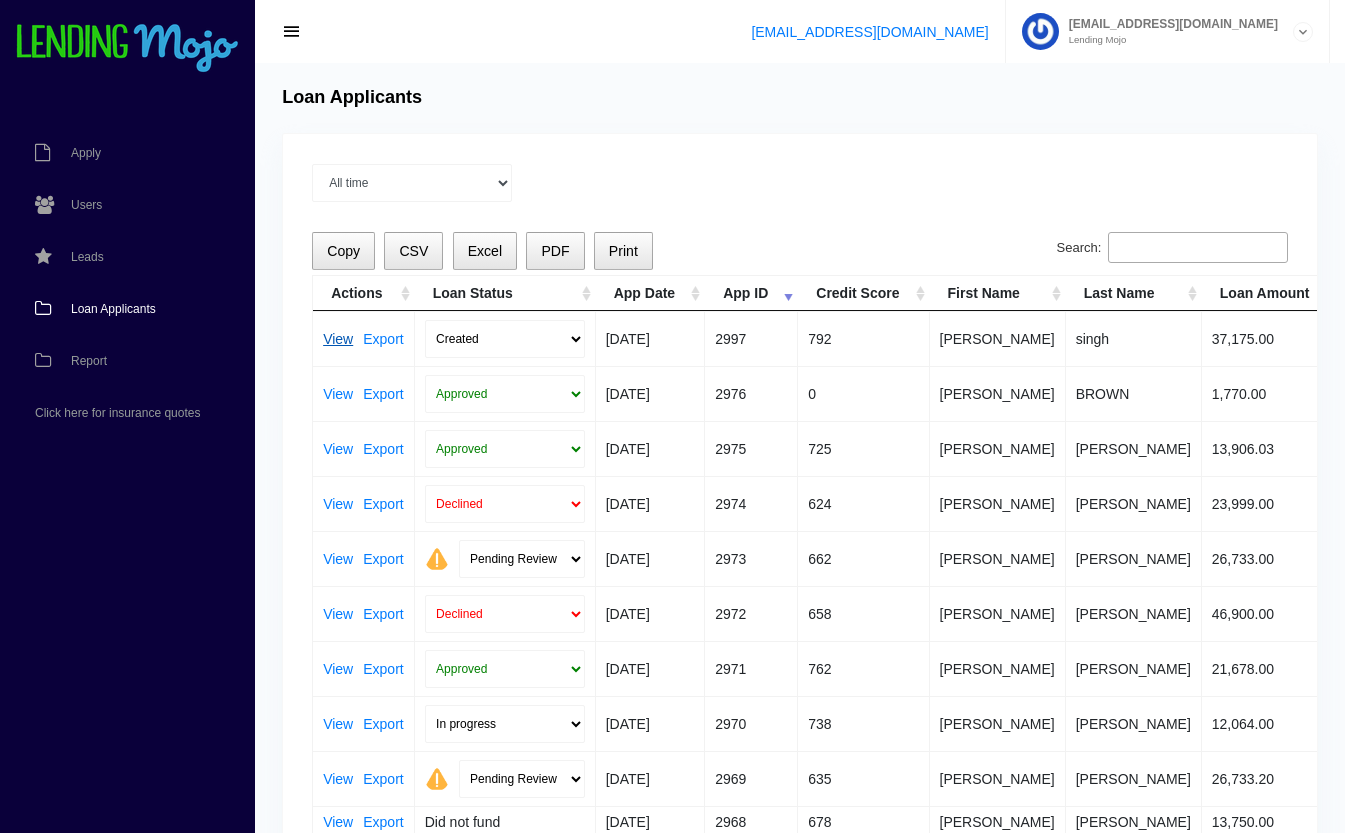 click on "View" at bounding box center (338, 339) 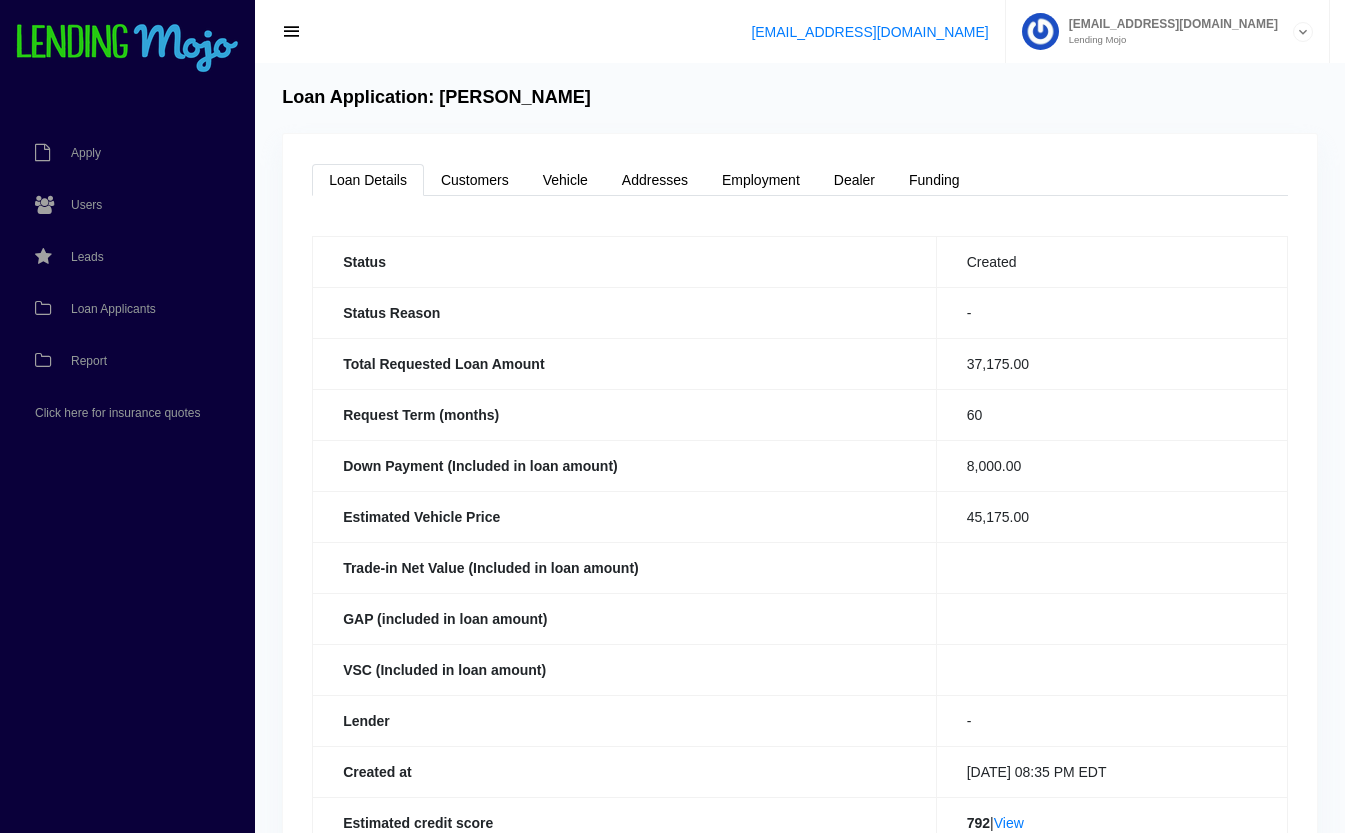 scroll, scrollTop: 0, scrollLeft: 0, axis: both 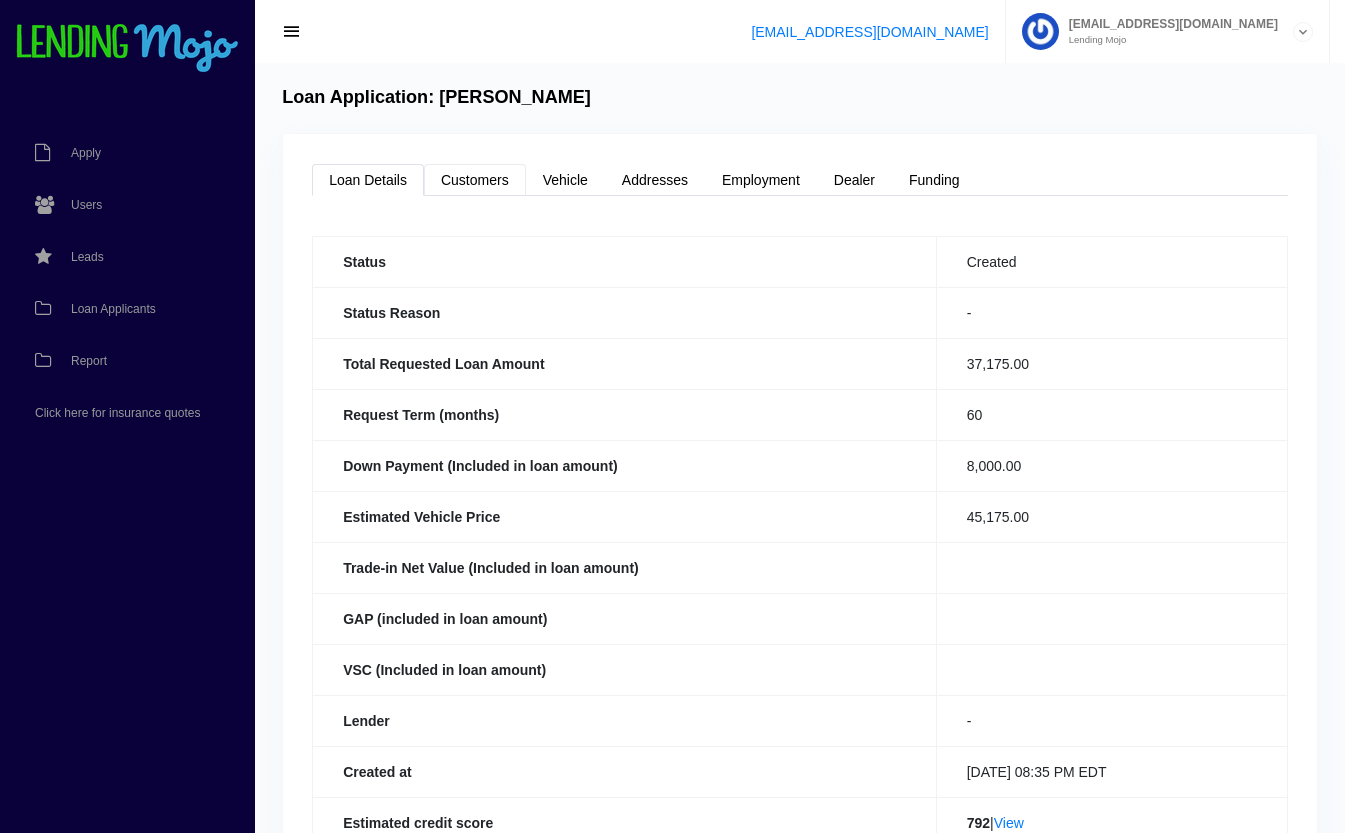click on "Customers" at bounding box center [475, 180] 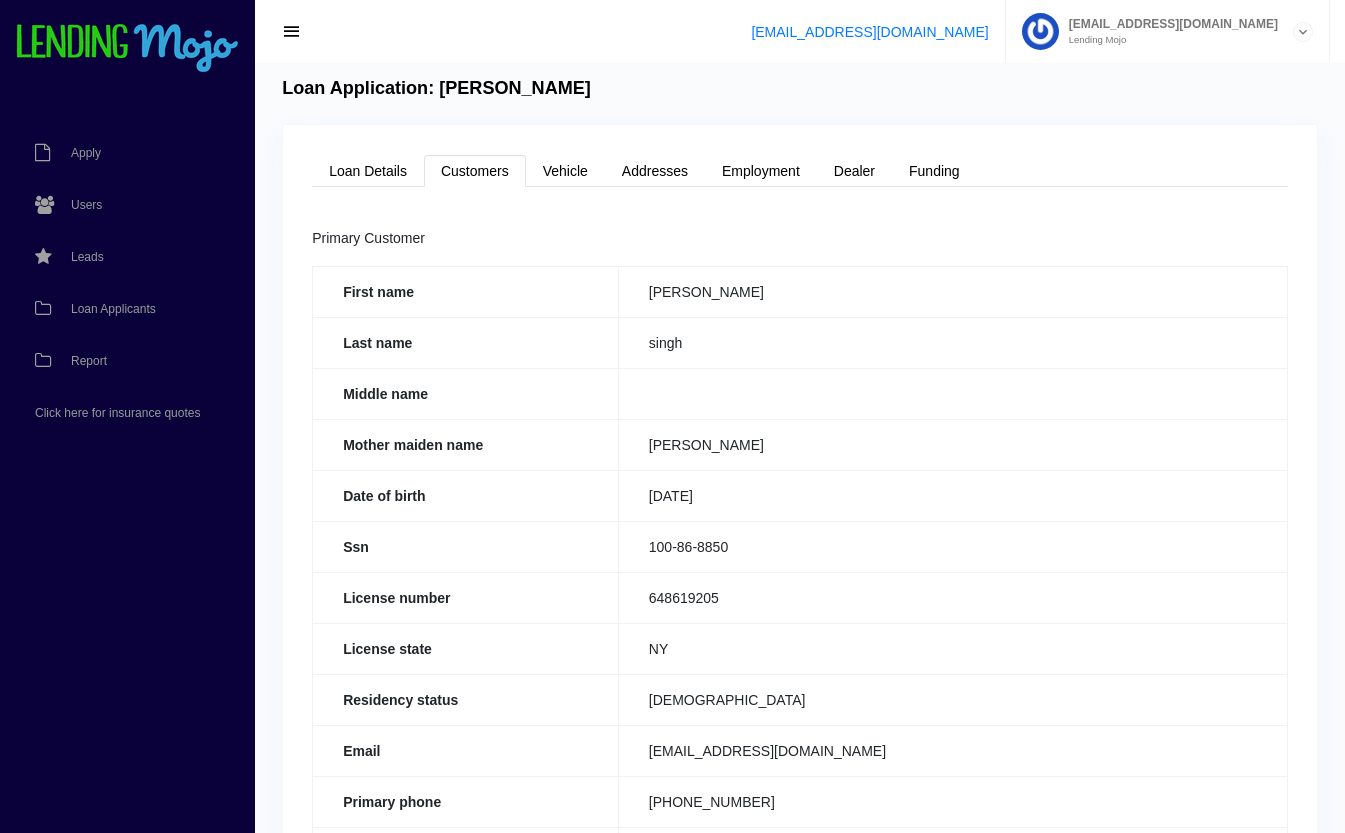 scroll, scrollTop: 11, scrollLeft: 0, axis: vertical 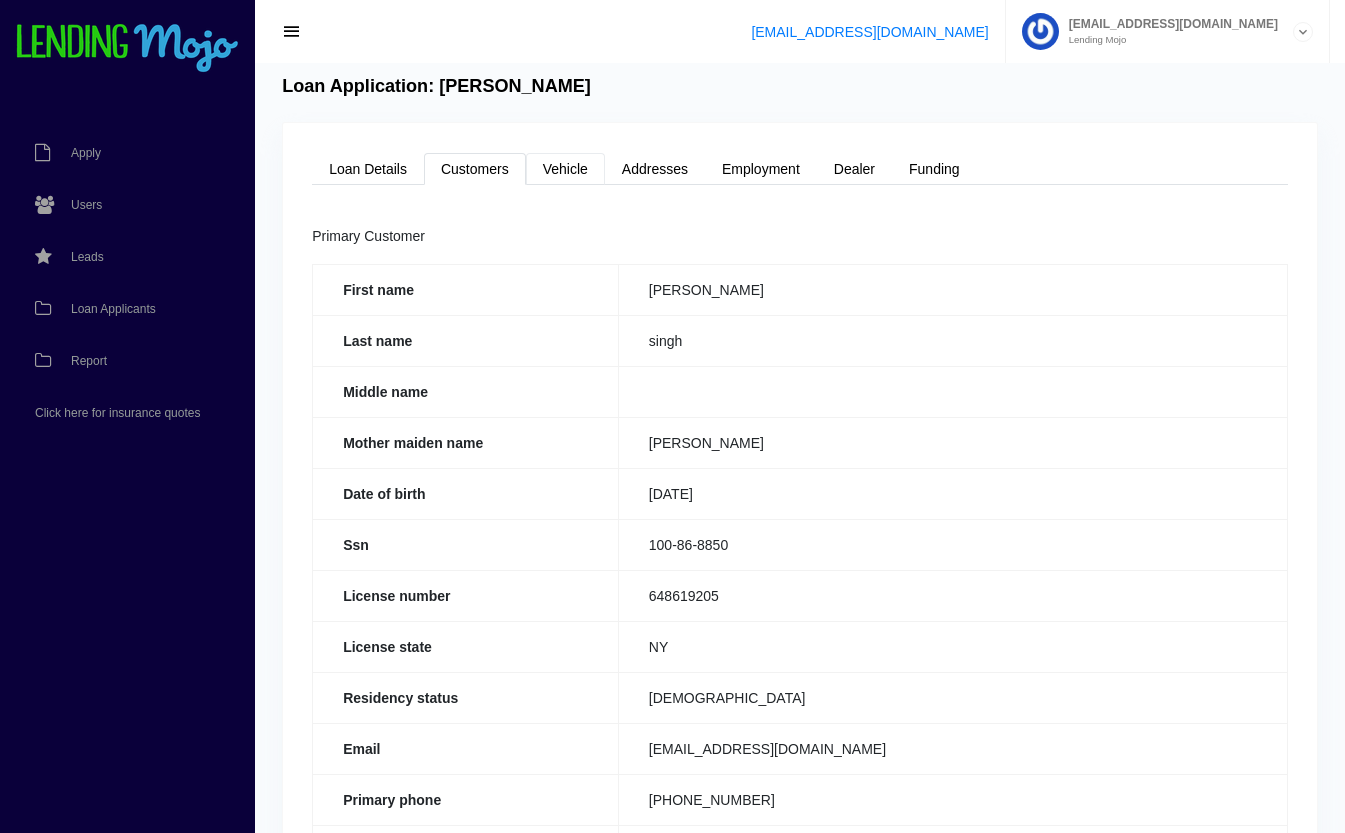 click on "Vehicle" at bounding box center [565, 169] 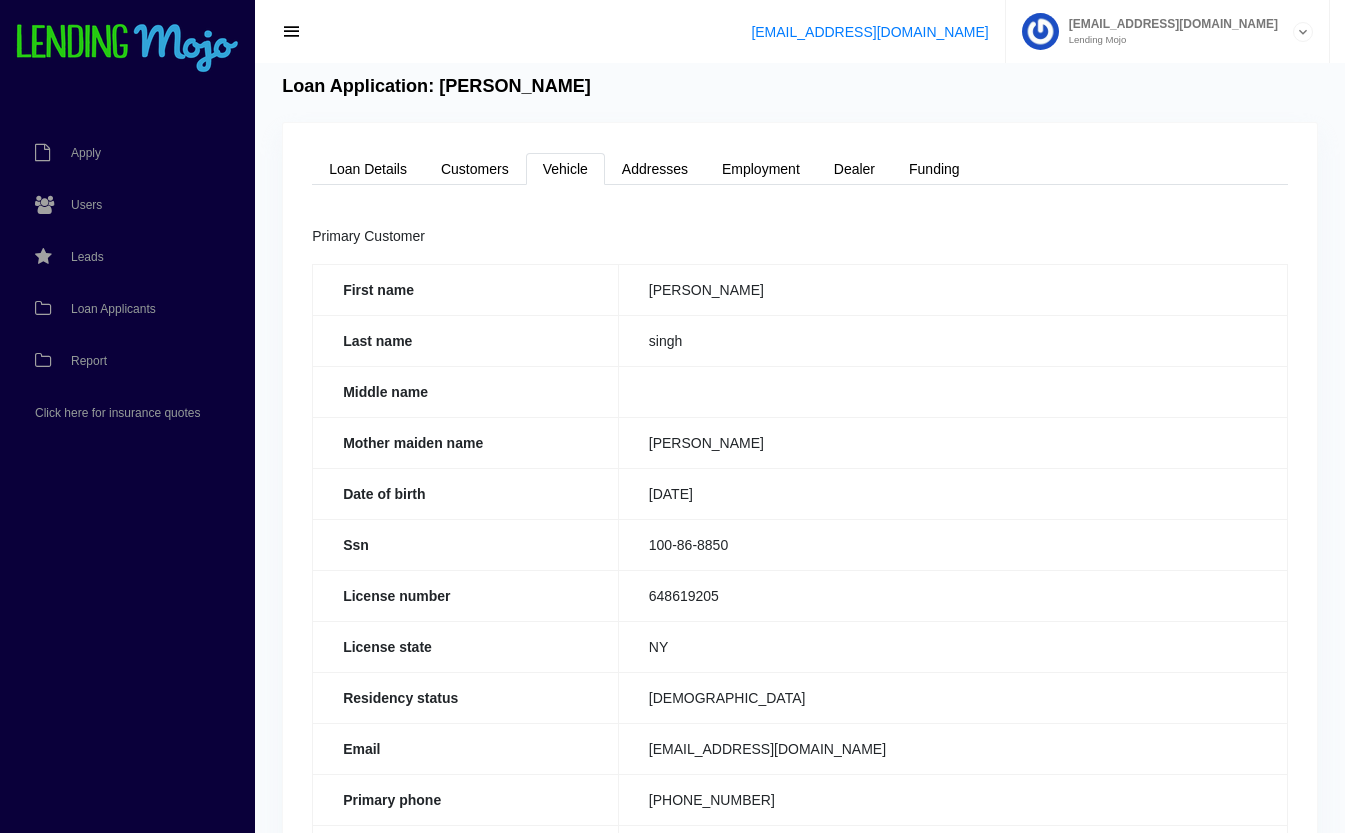 scroll, scrollTop: 0, scrollLeft: 0, axis: both 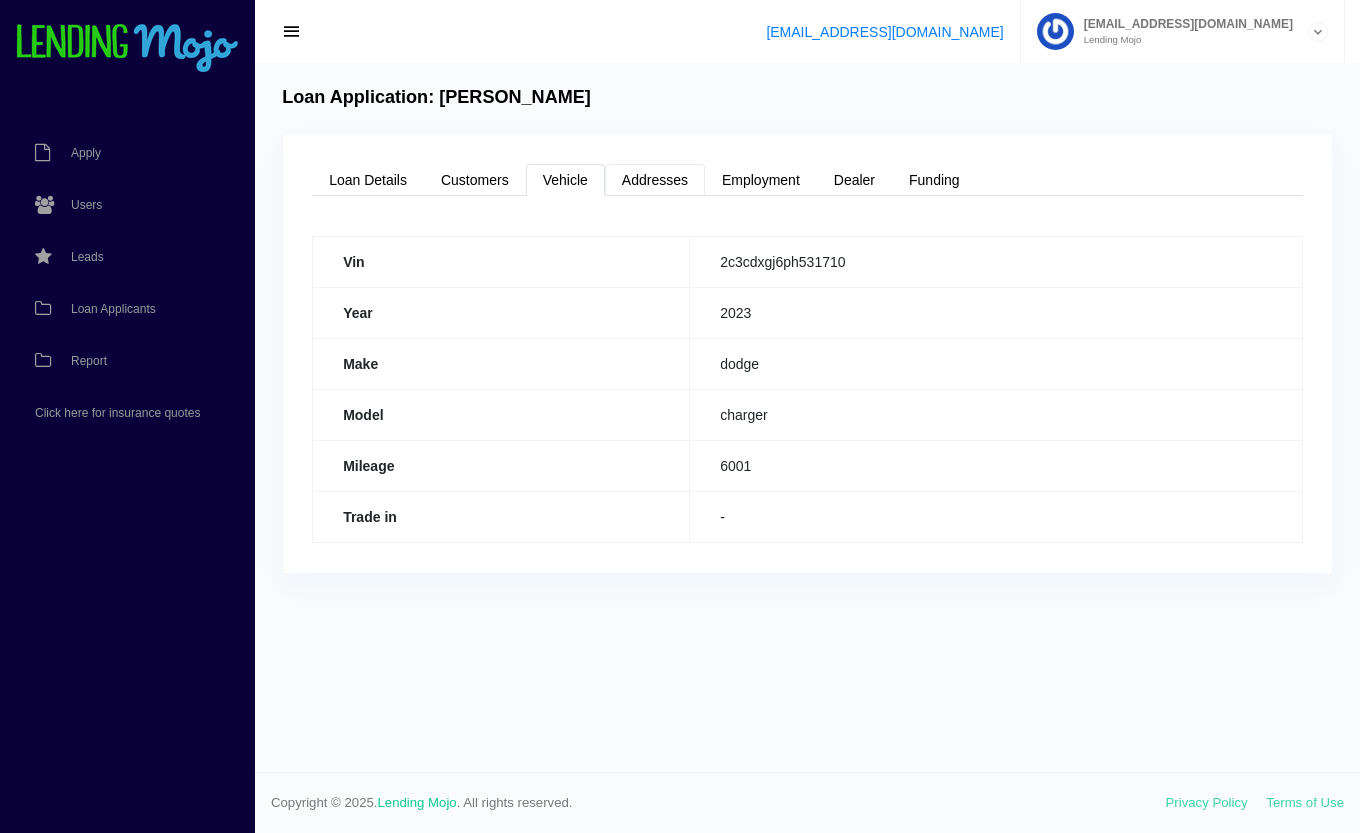 click on "Addresses" at bounding box center (655, 180) 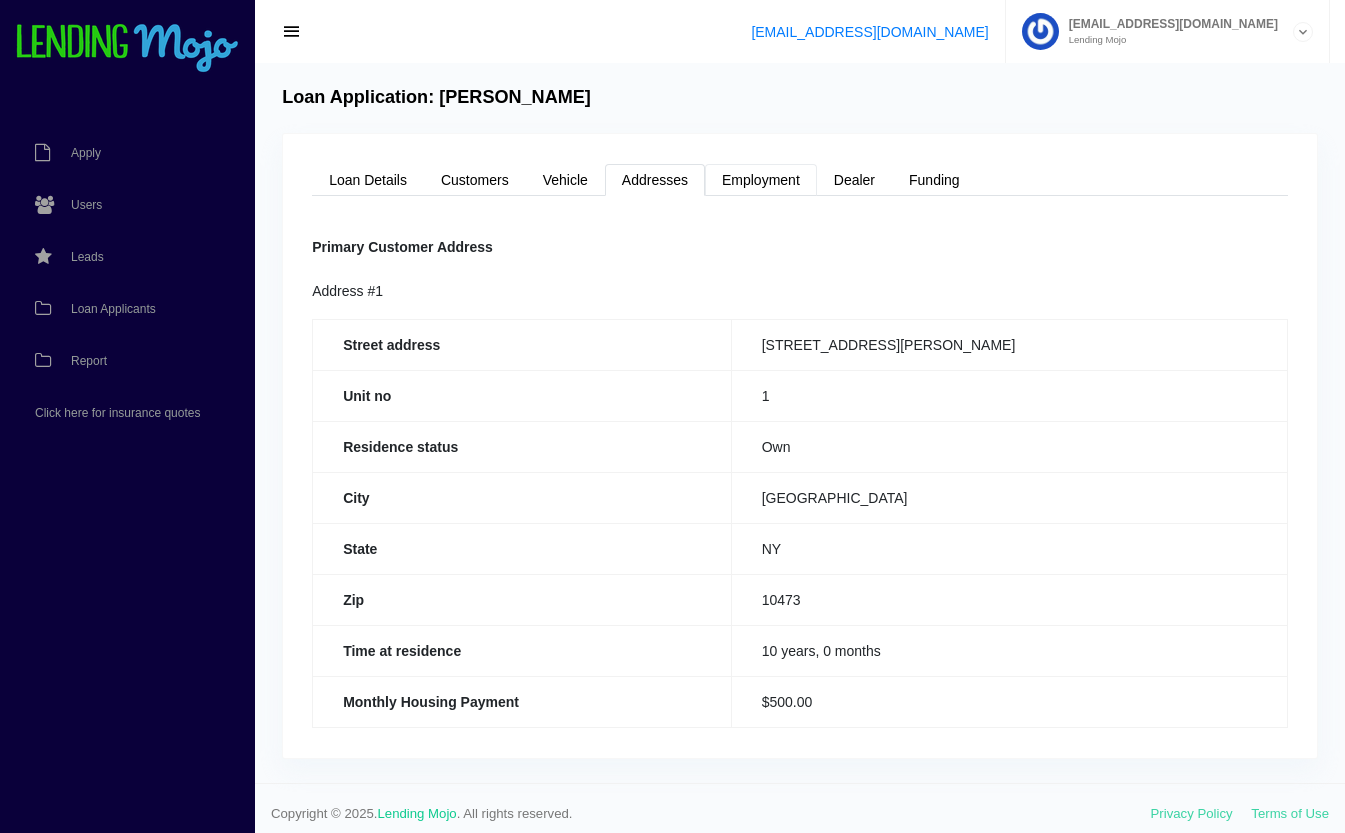 click on "Employment" at bounding box center (761, 180) 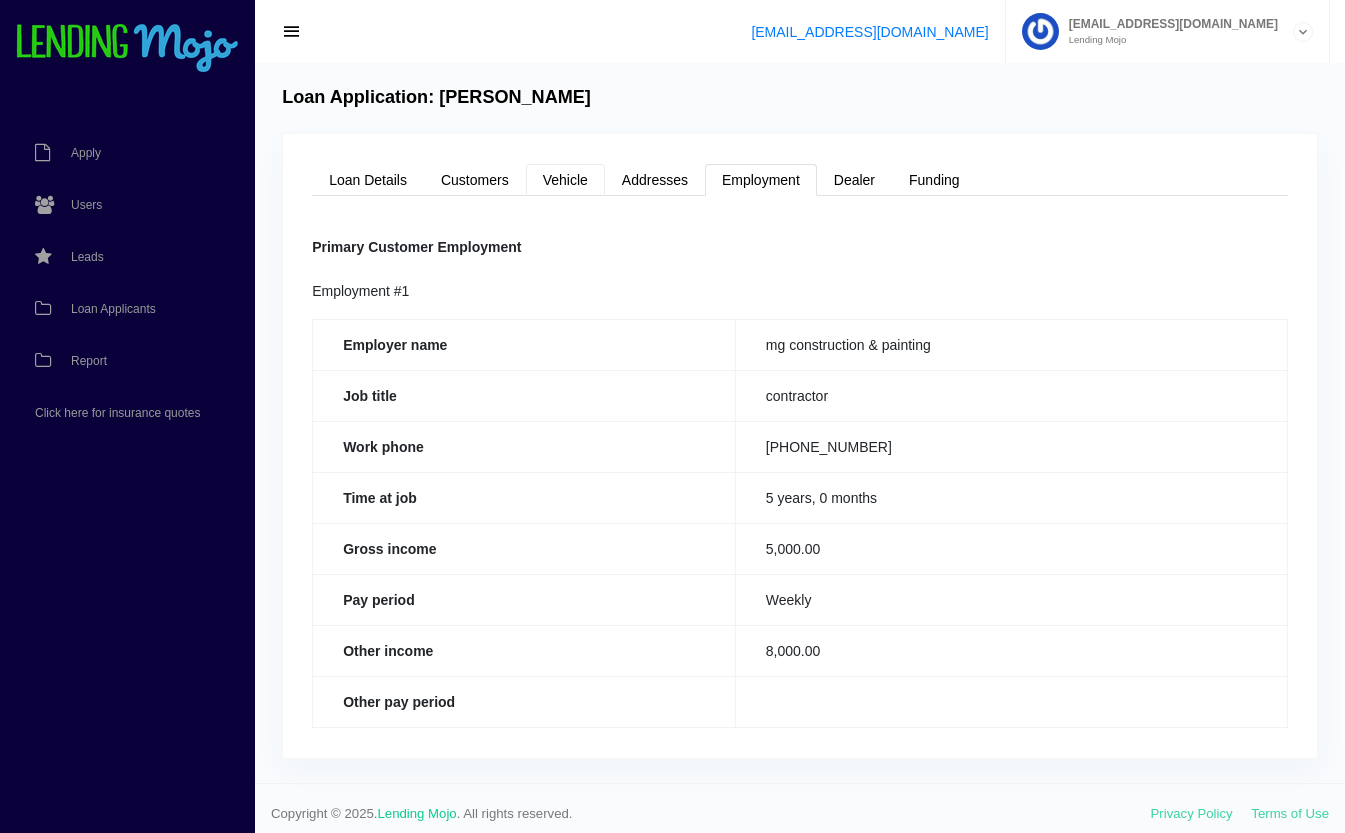 click on "Vehicle" at bounding box center (565, 180) 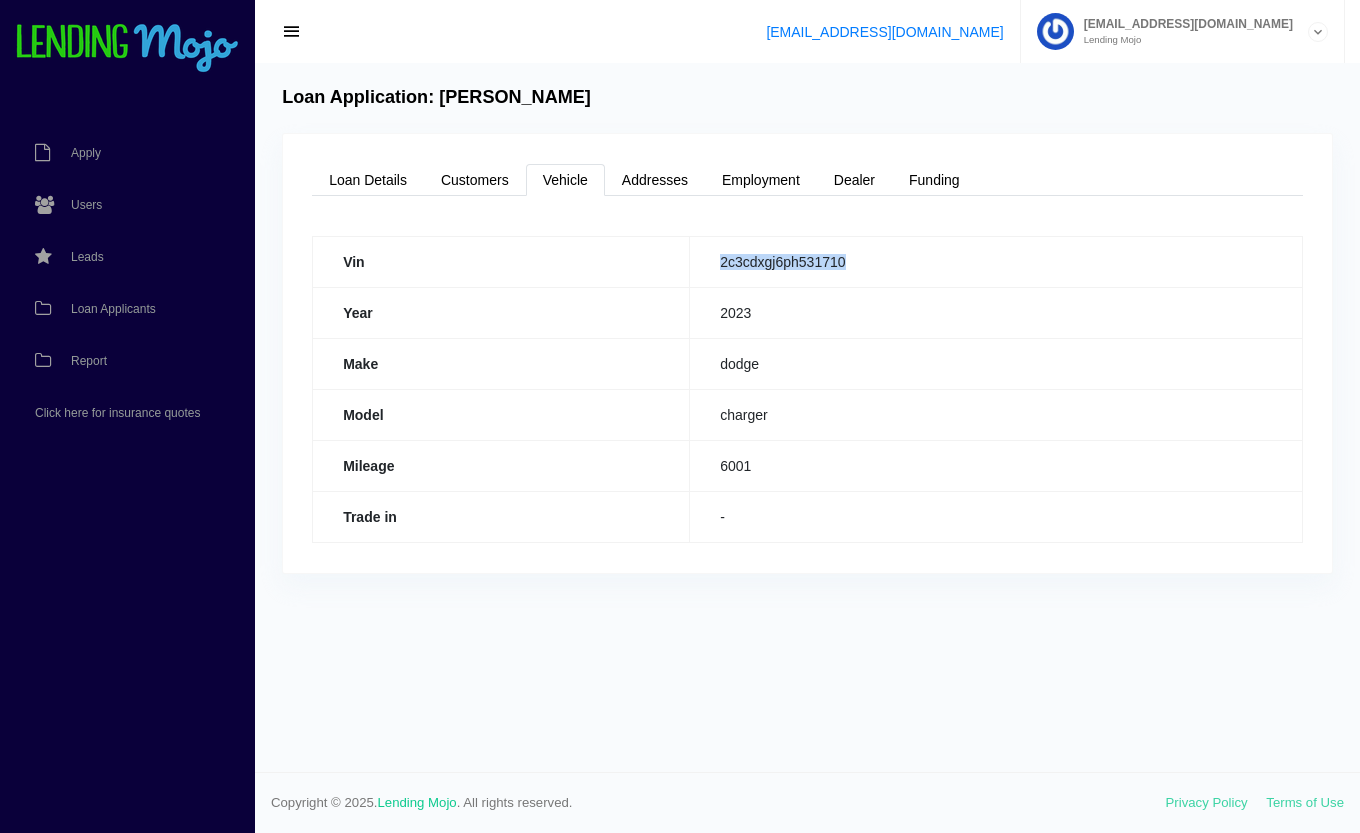 drag, startPoint x: 866, startPoint y: 264, endPoint x: 707, endPoint y: 273, distance: 159.25452 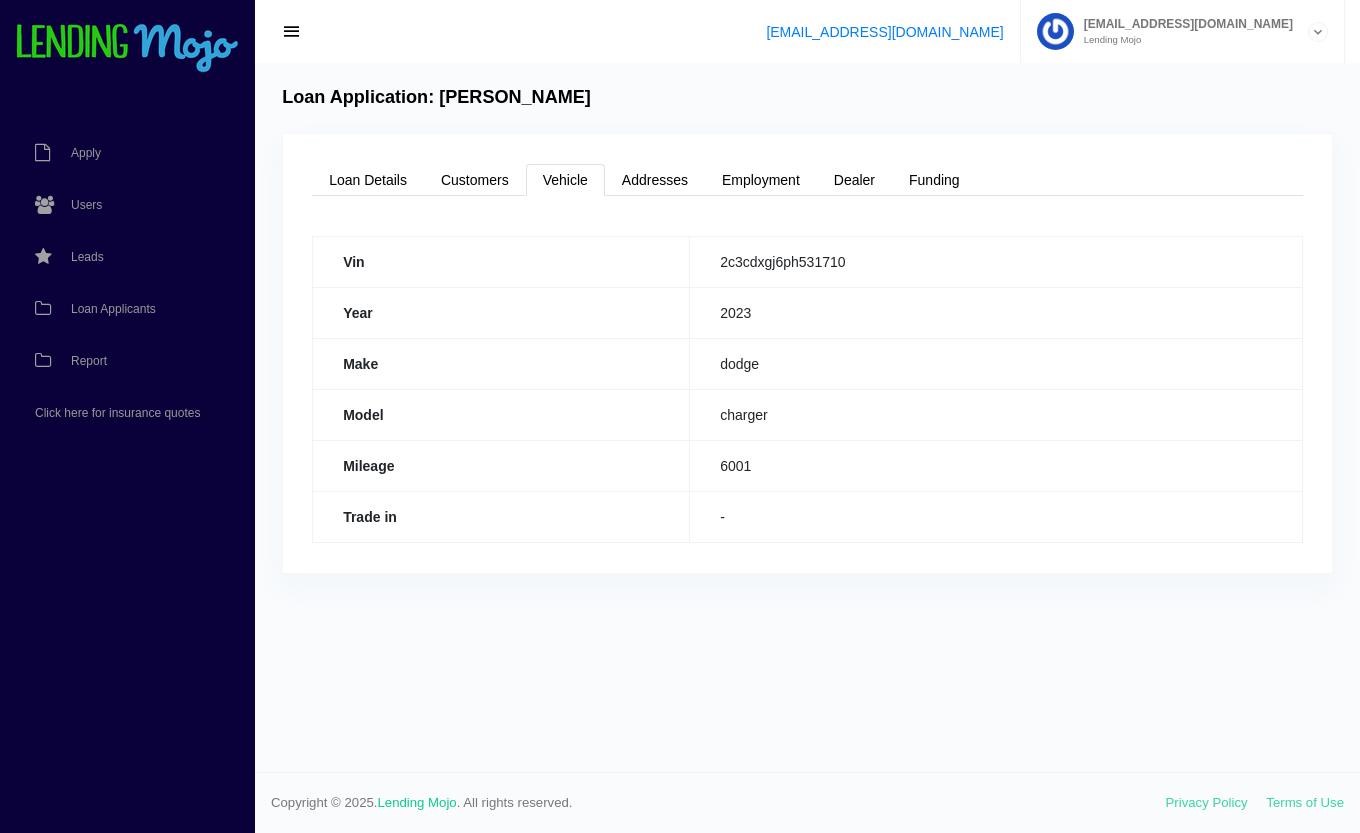 click on "Vin" at bounding box center (501, 261) 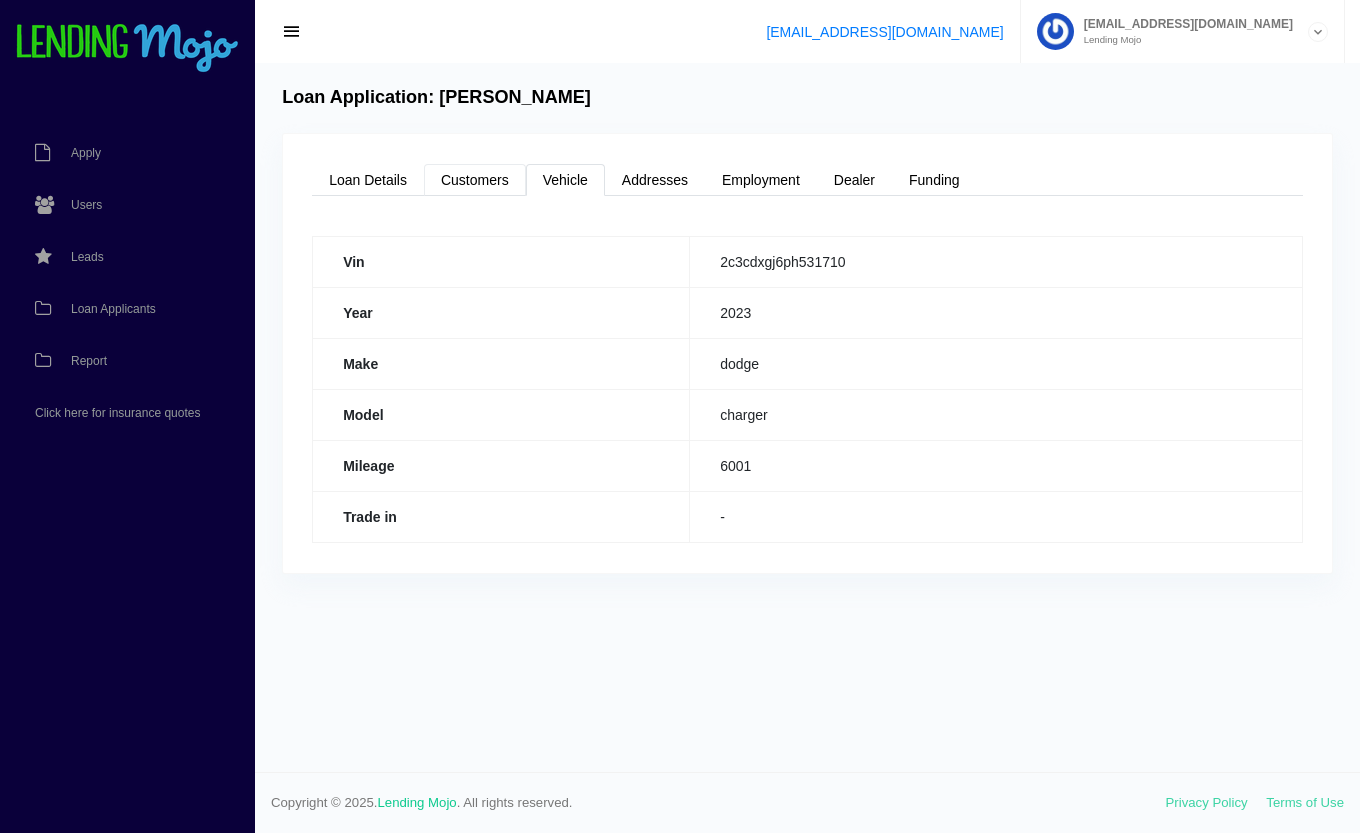 click on "Customers" at bounding box center (475, 180) 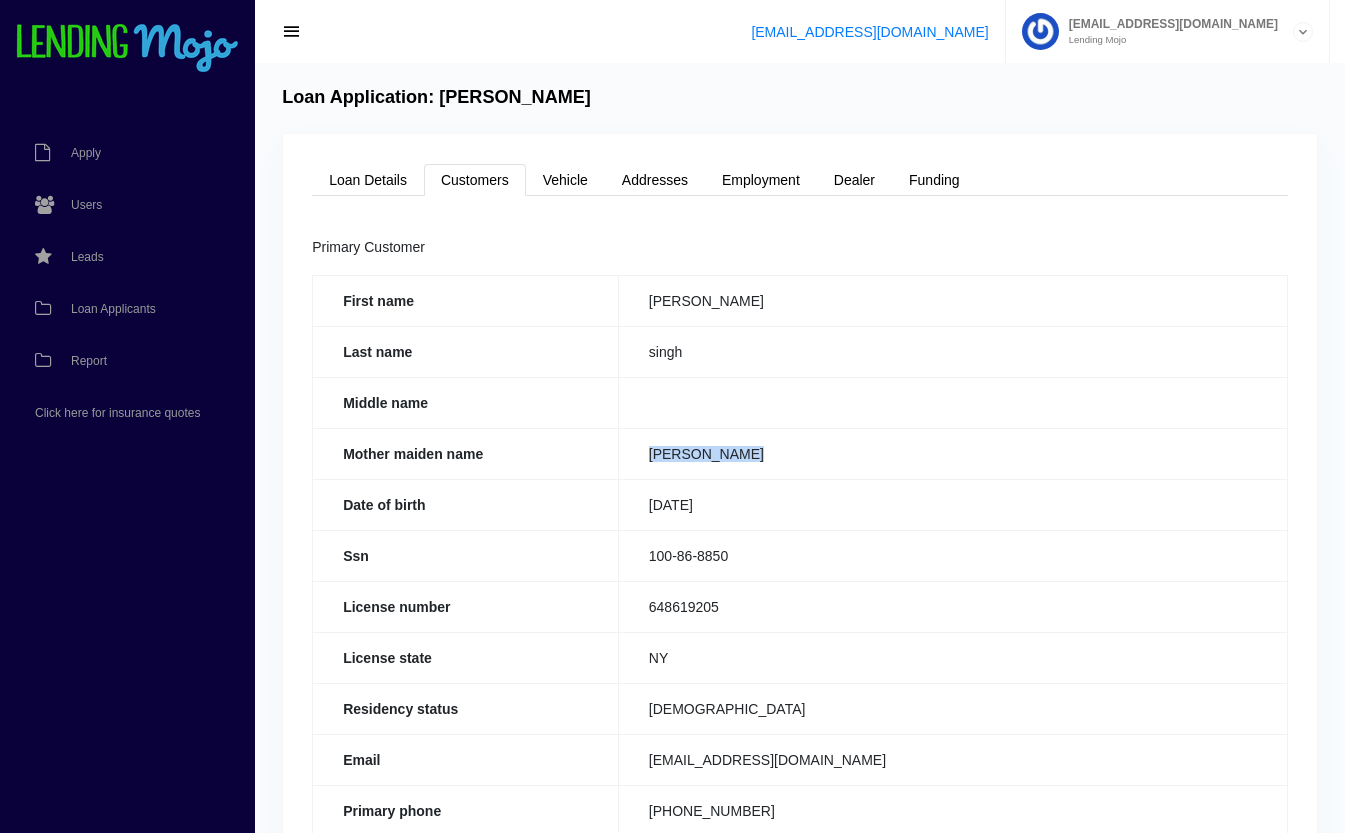 drag, startPoint x: 772, startPoint y: 454, endPoint x: 647, endPoint y: 459, distance: 125.09996 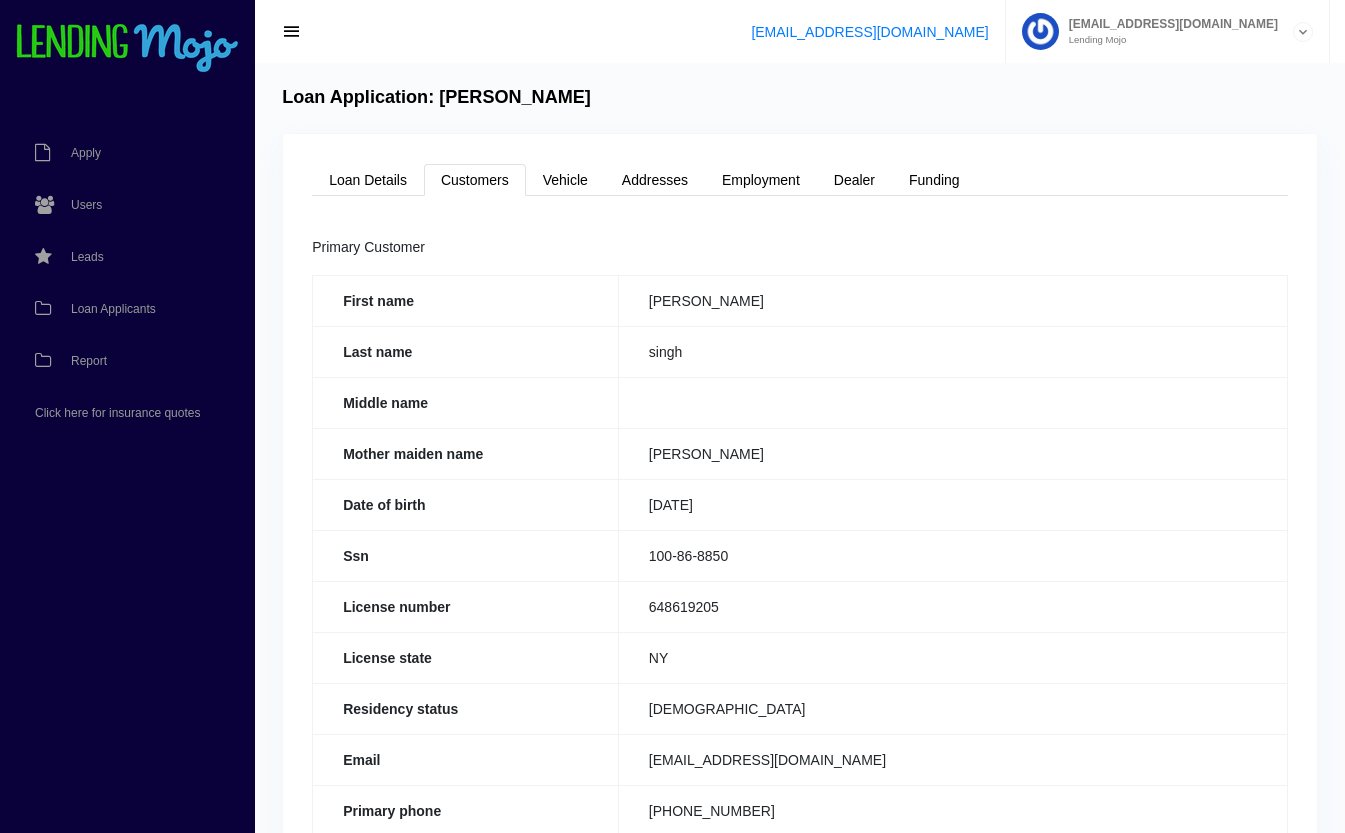 click on "Loan Details
Customers
Vehicle
Addresses
Employment
Dealer
Funding
Status
Created
Status Reason
-
Total Requested Loan Amount
37,175.00
Request Term (months)
60
Down Payment (Included in loan amount)
8,000.00
Estimated Vehicle Price
45,175.00
Trade-in Net Value (Included in loan amount)
GAP (included in loan amount)
VSC (Included in loan amount)
Lender
-
Created at
06/30/2025 08:35 PM EDT
Estimated credit score
792    |    View" at bounding box center (800, 637) 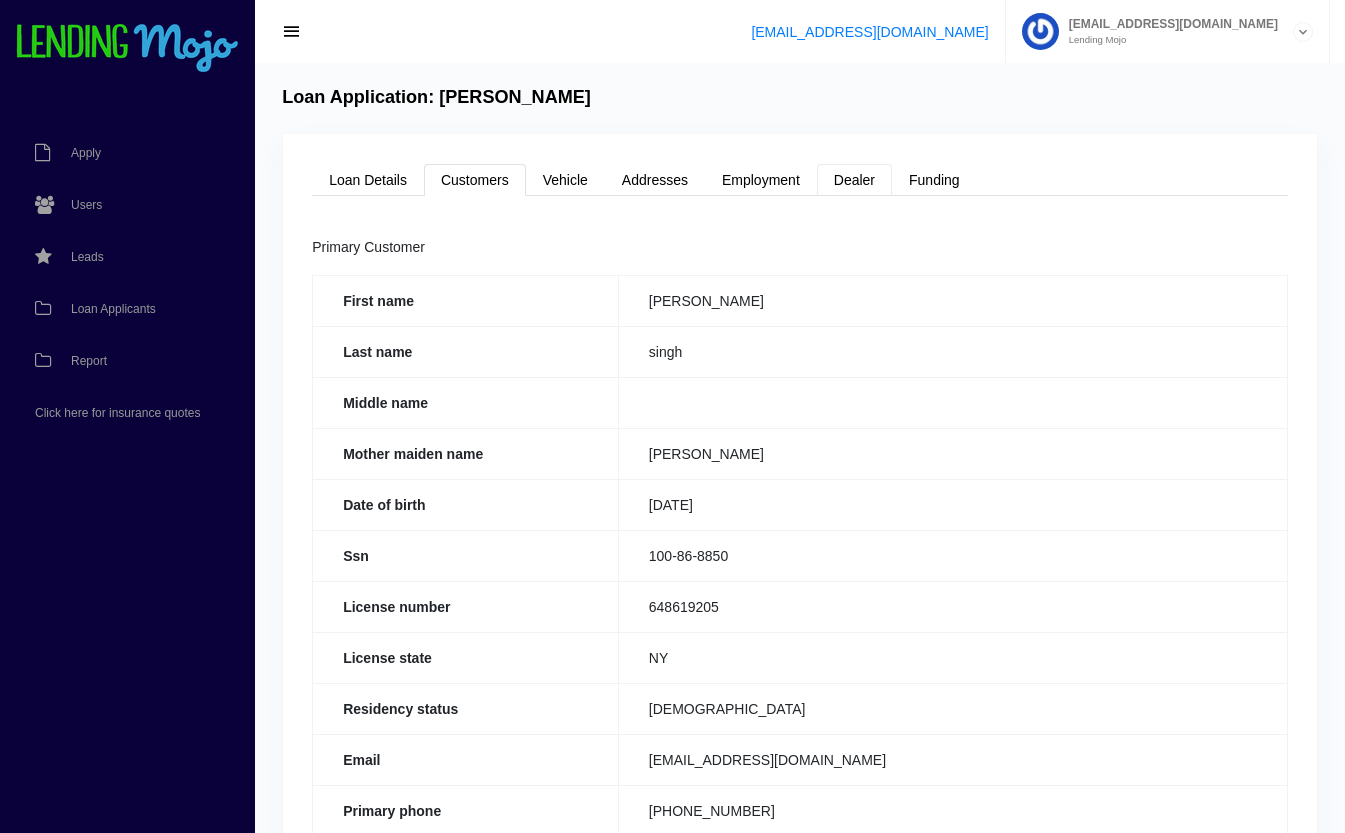 click on "Dealer" at bounding box center (854, 180) 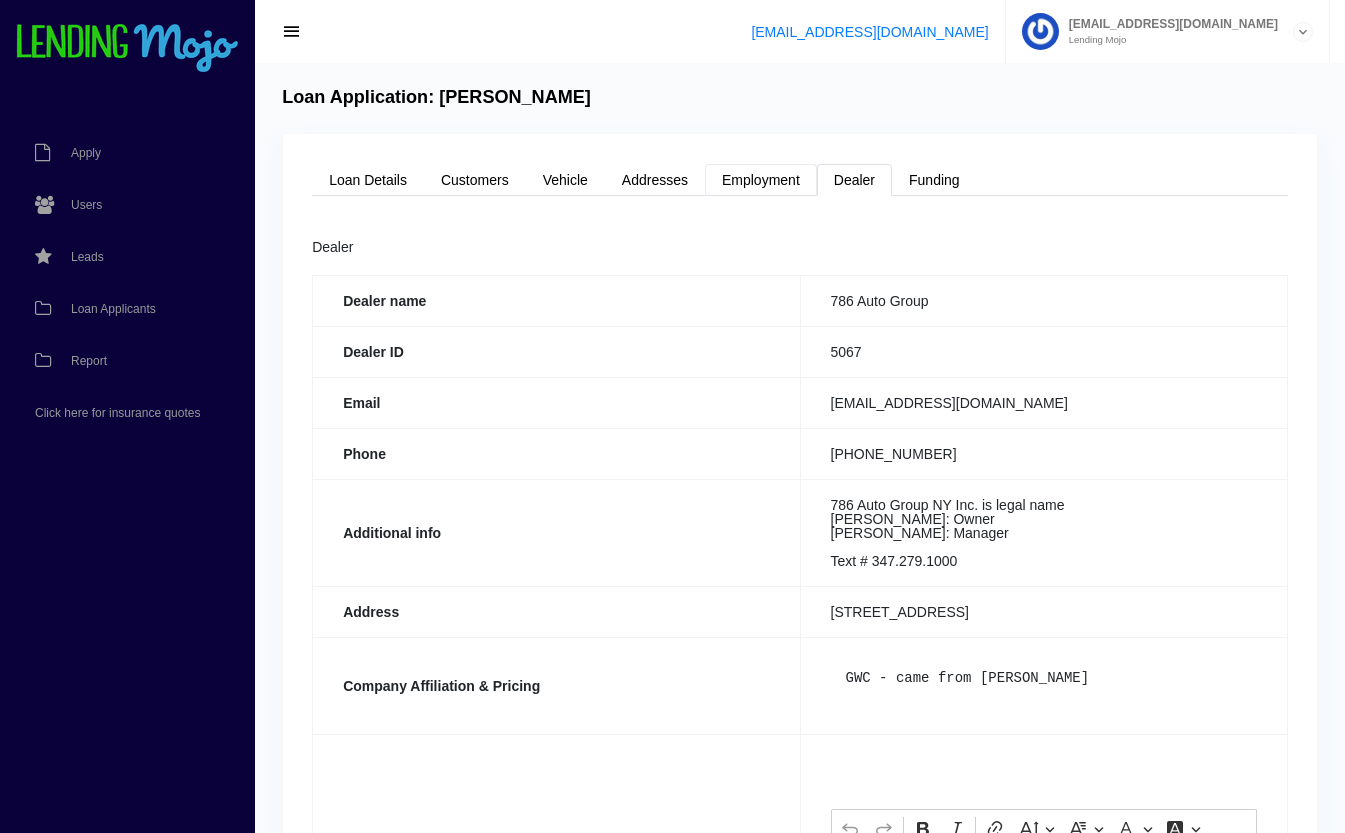 click on "Employment" at bounding box center [761, 180] 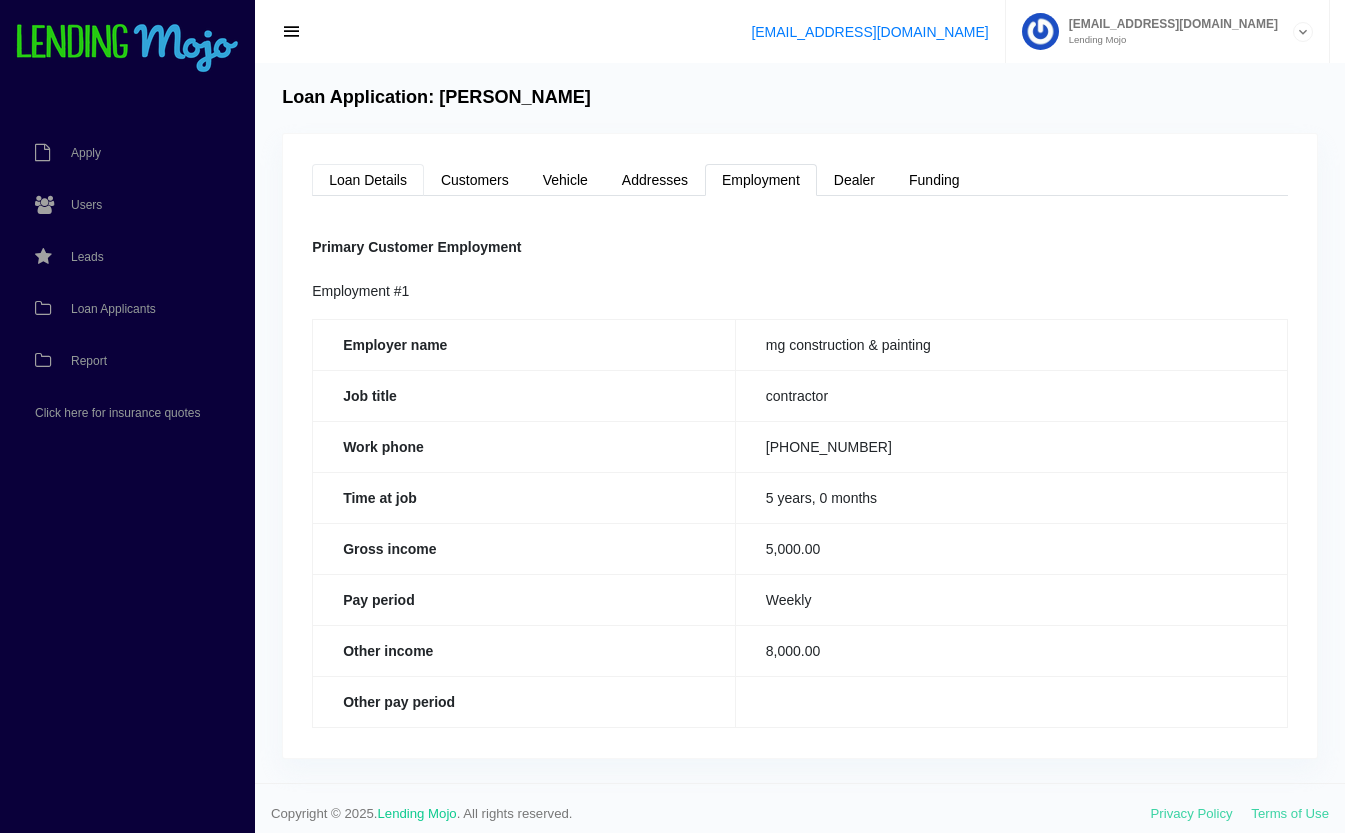 click on "Loan Details" at bounding box center (368, 180) 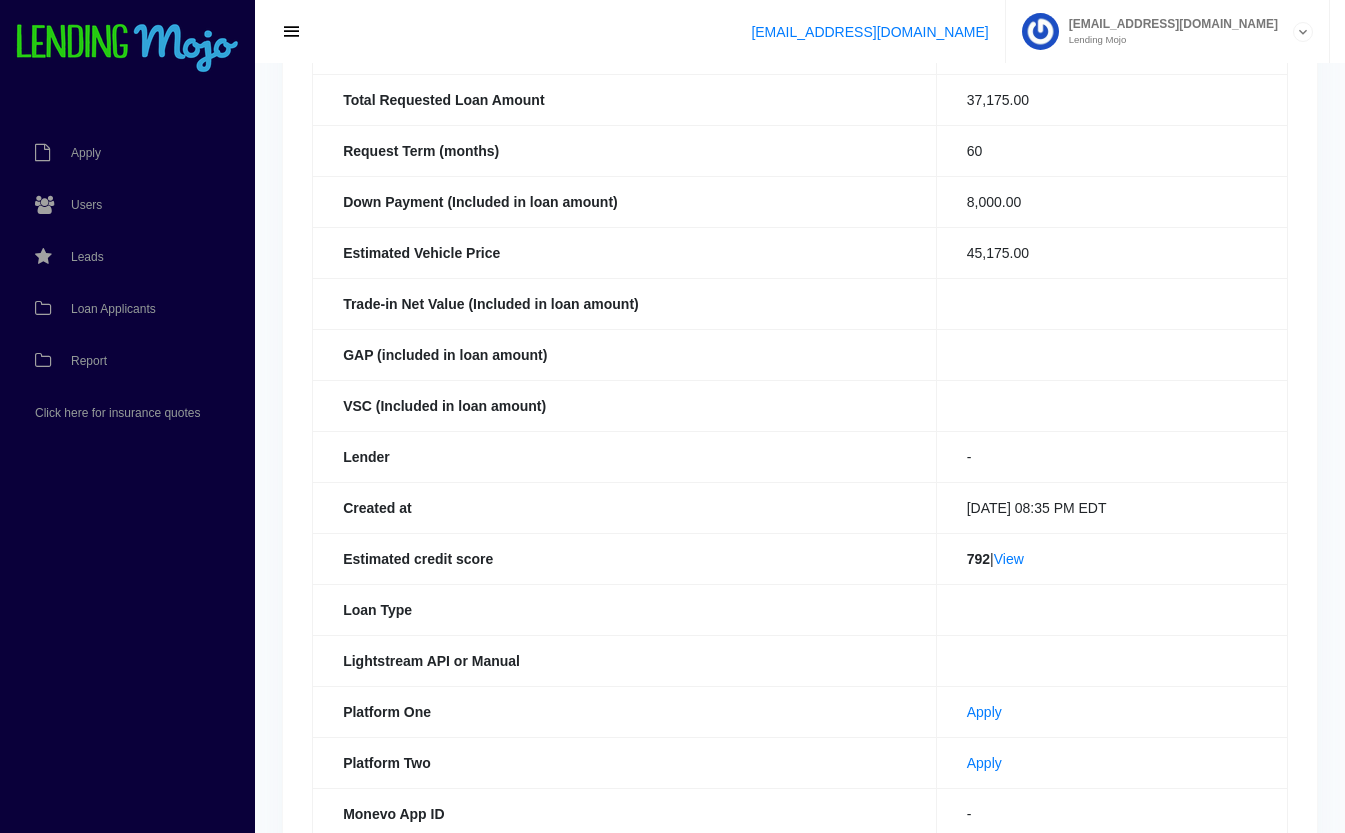 scroll, scrollTop: 267, scrollLeft: 0, axis: vertical 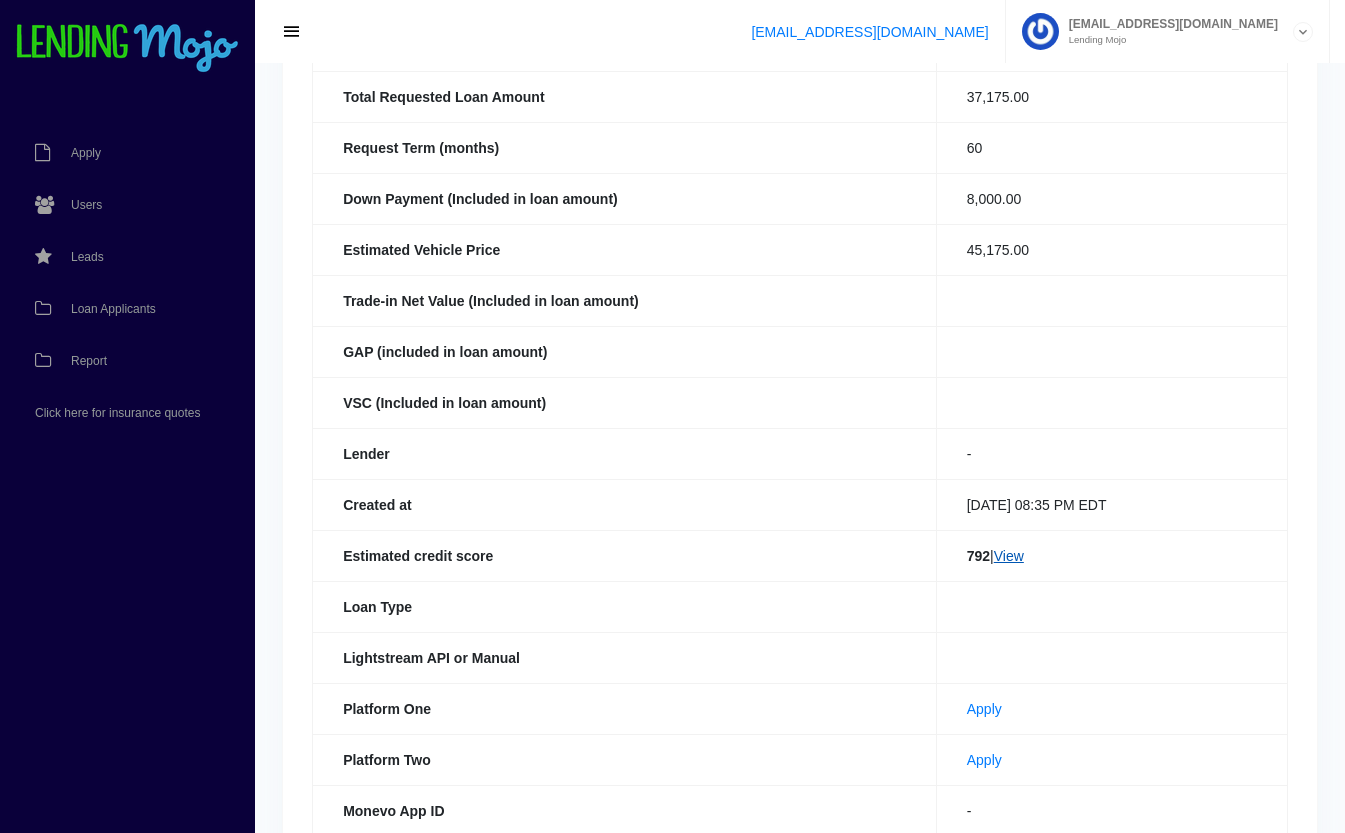 click on "View" at bounding box center [1009, 556] 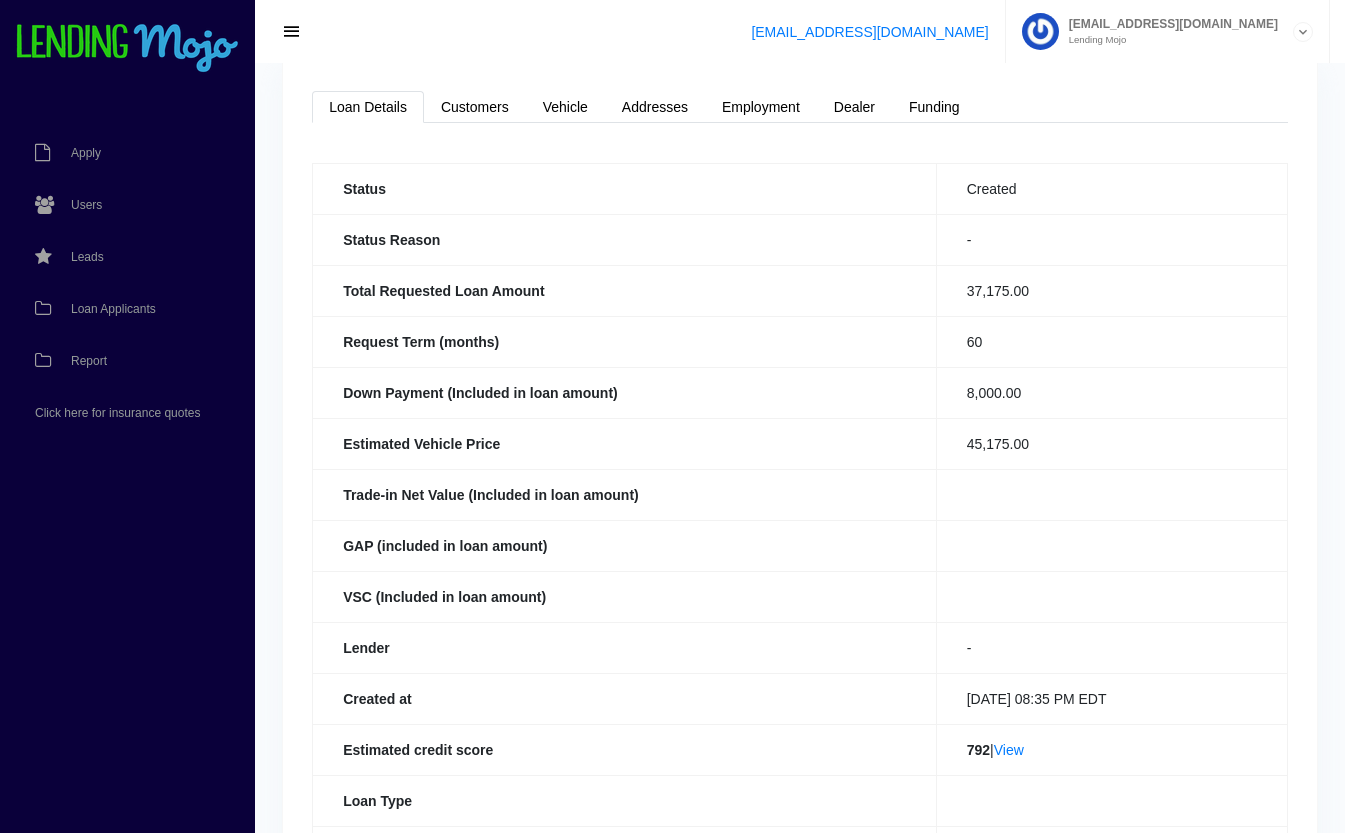 scroll, scrollTop: 0, scrollLeft: 0, axis: both 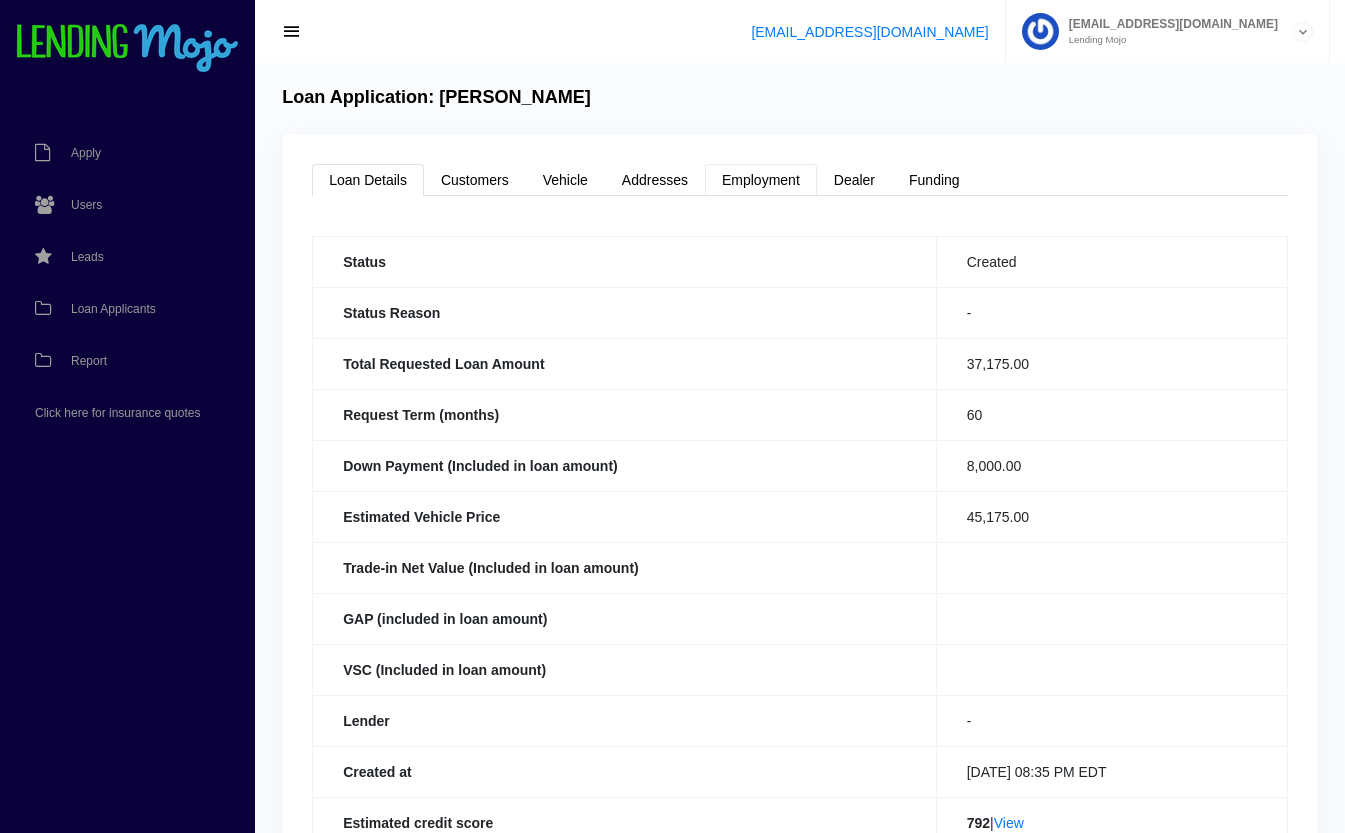 click on "Employment" at bounding box center (761, 180) 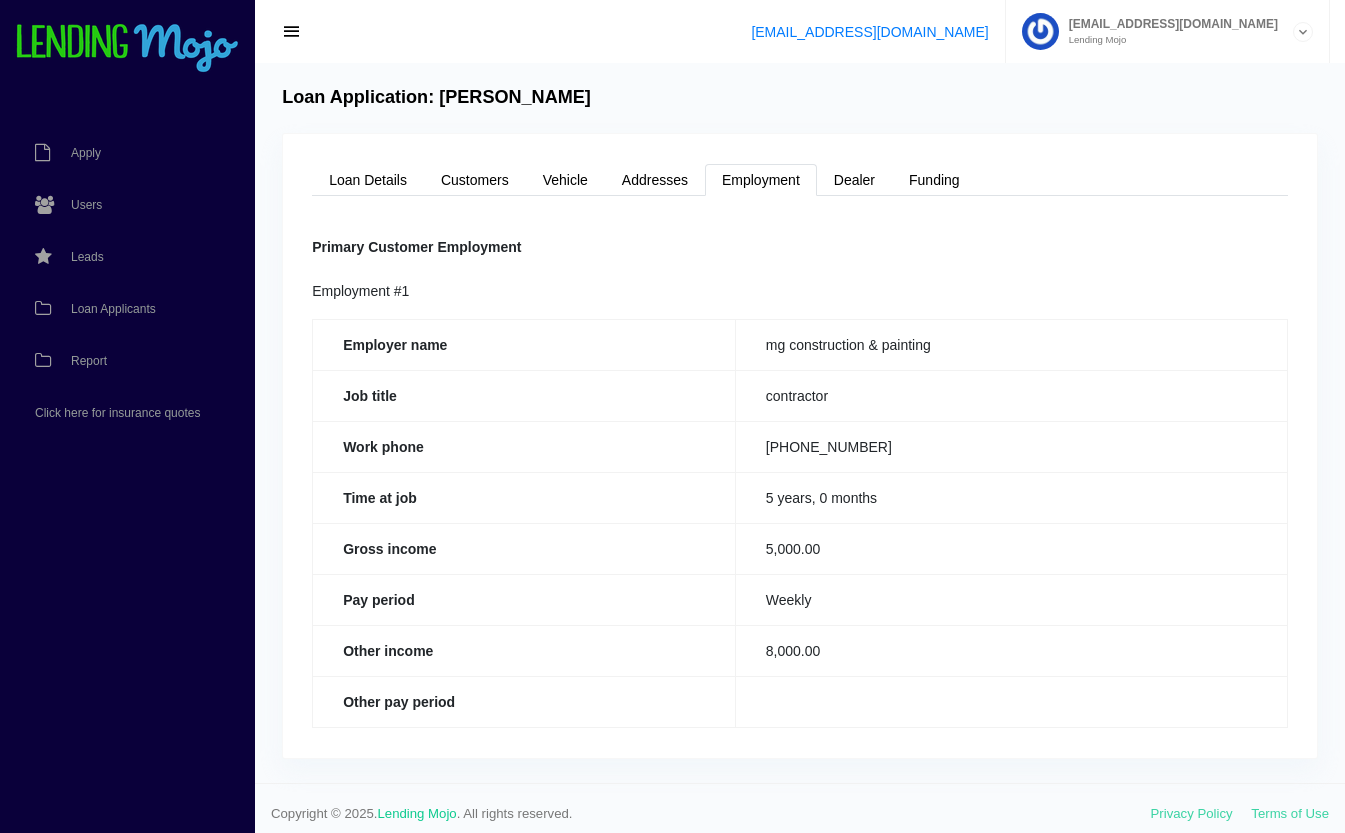 scroll, scrollTop: 10, scrollLeft: 0, axis: vertical 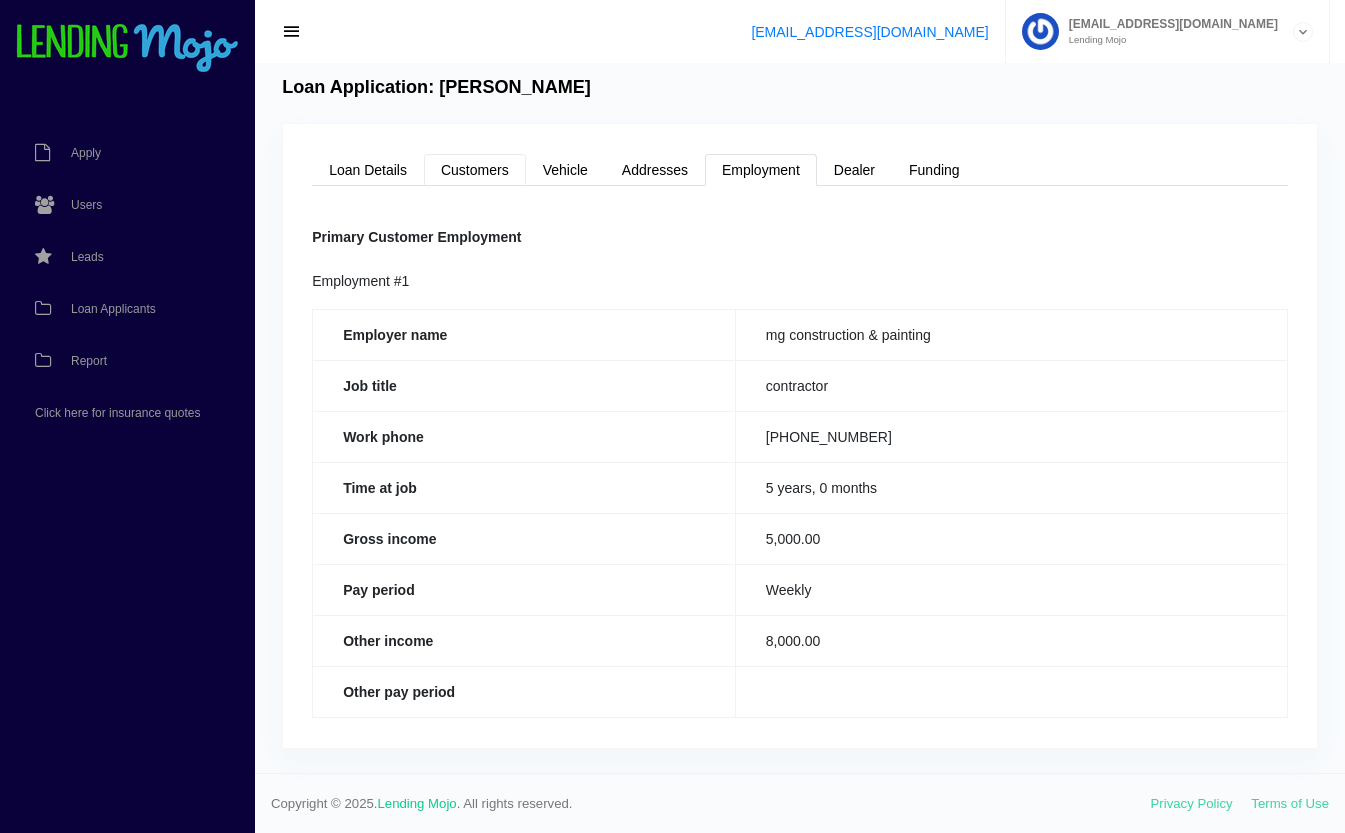 click on "Customers" at bounding box center [475, 170] 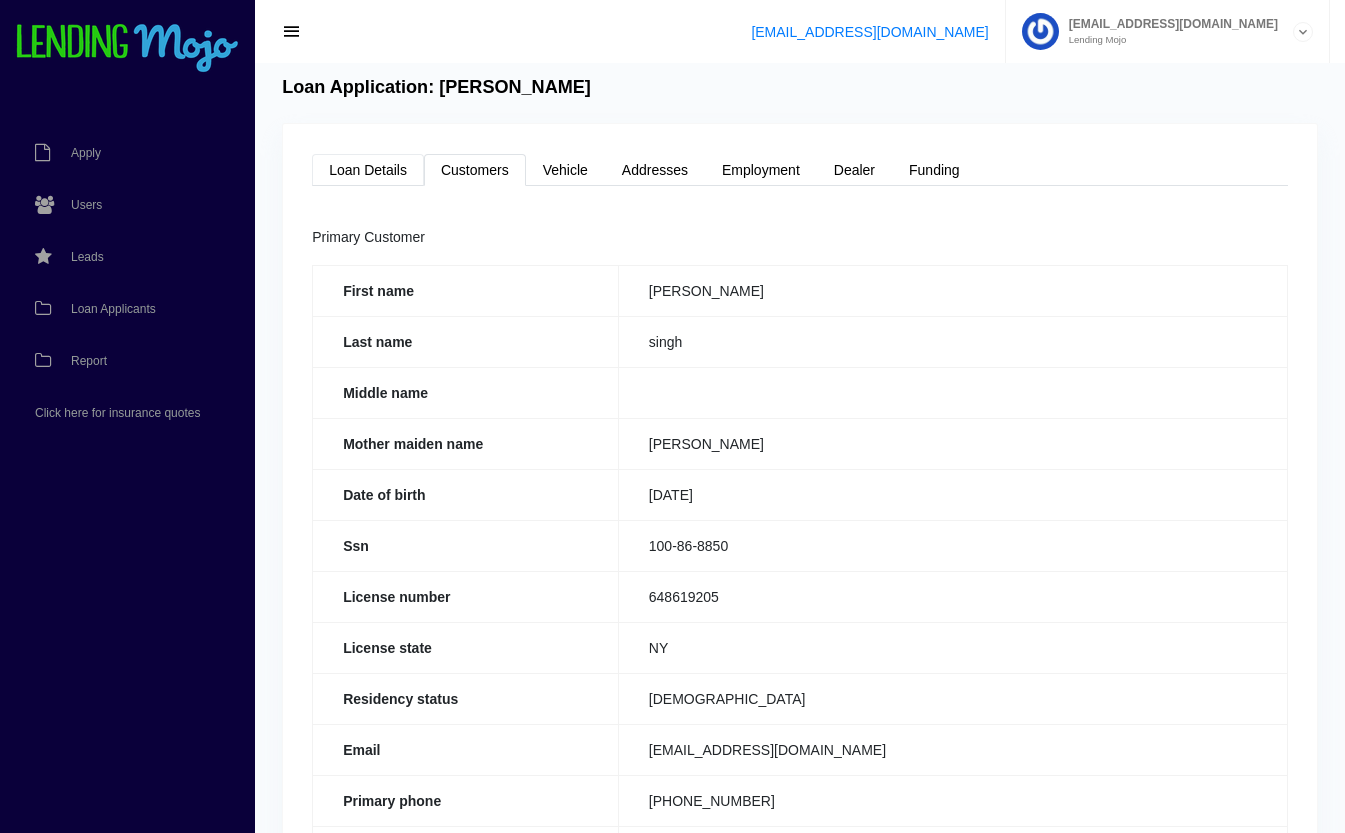 click on "Loan Details" at bounding box center (368, 170) 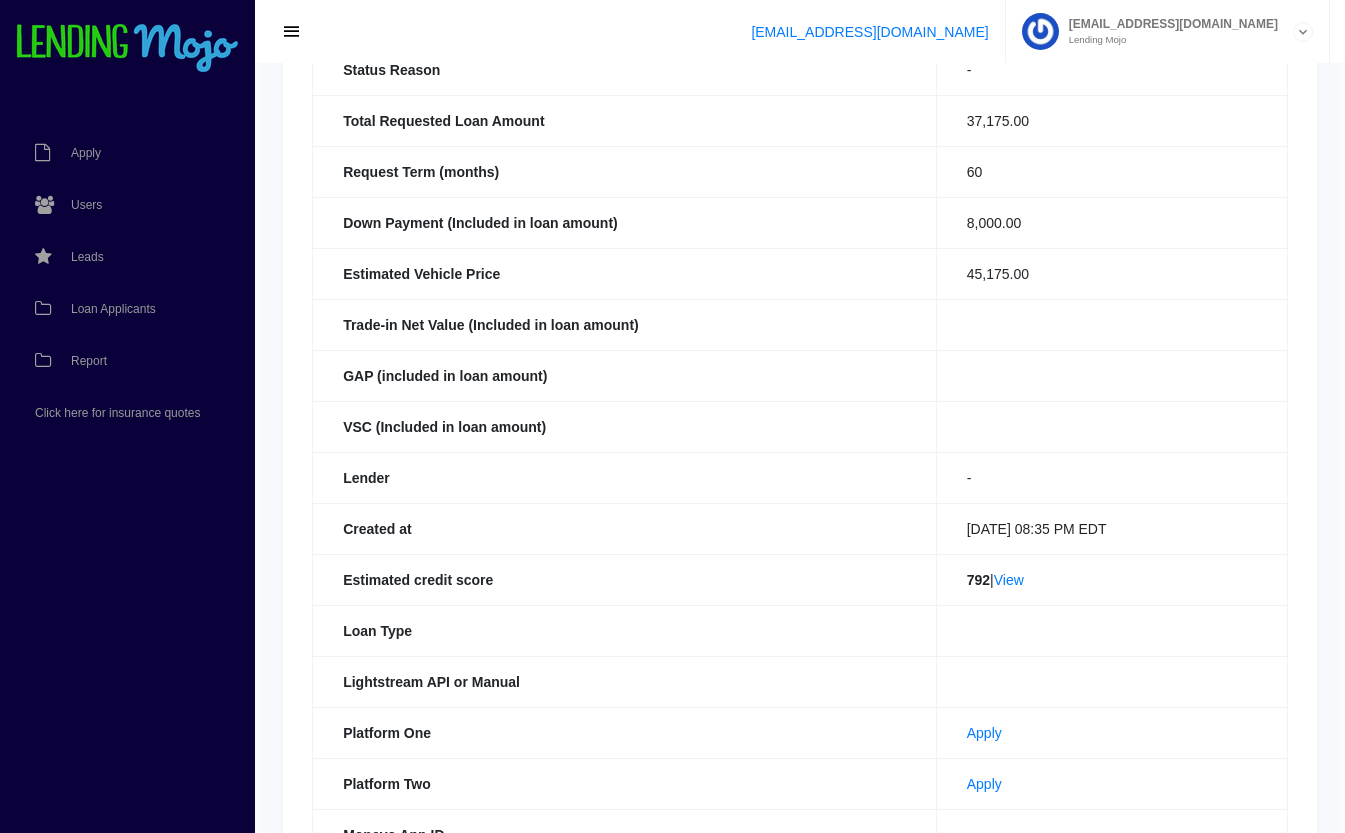 scroll, scrollTop: 243, scrollLeft: 0, axis: vertical 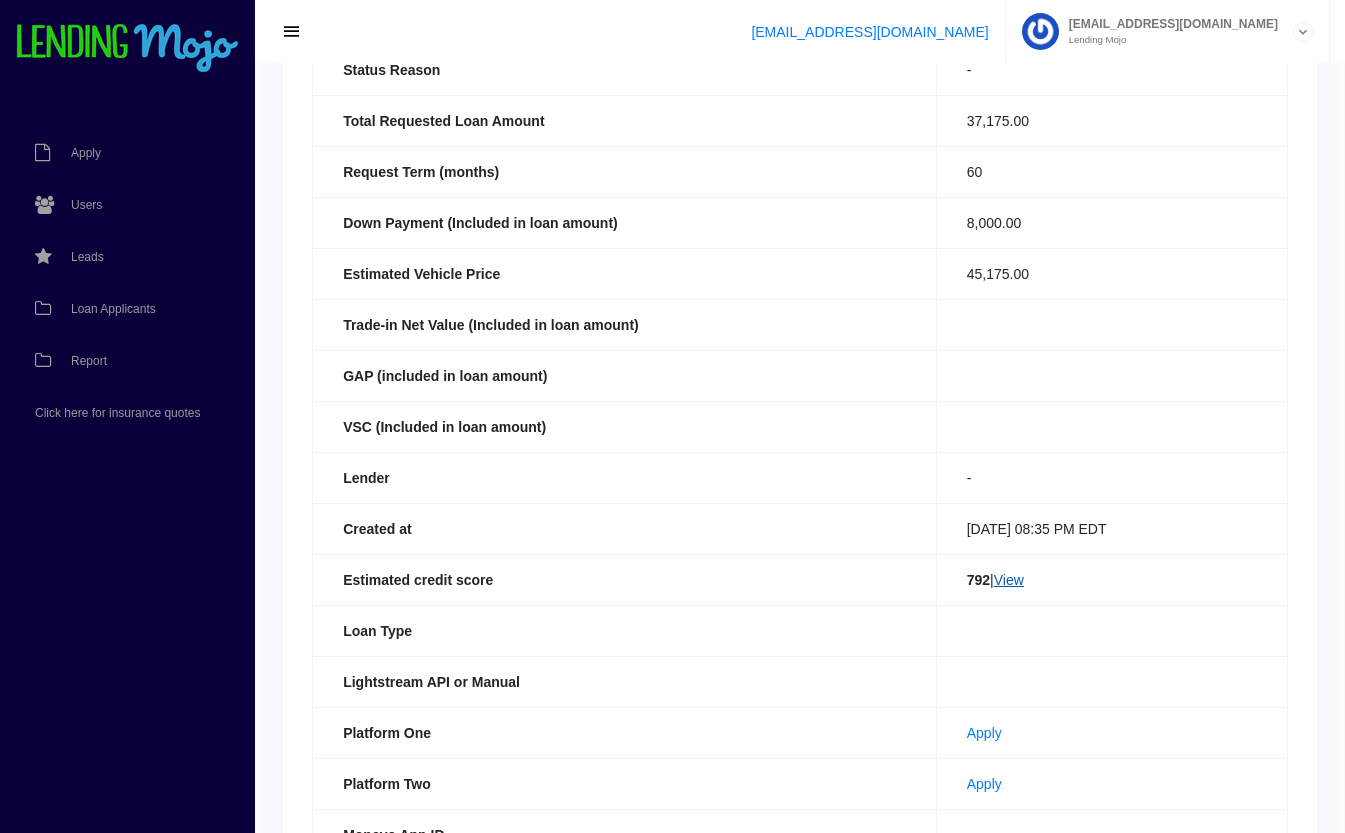 click on "View" at bounding box center (1009, 580) 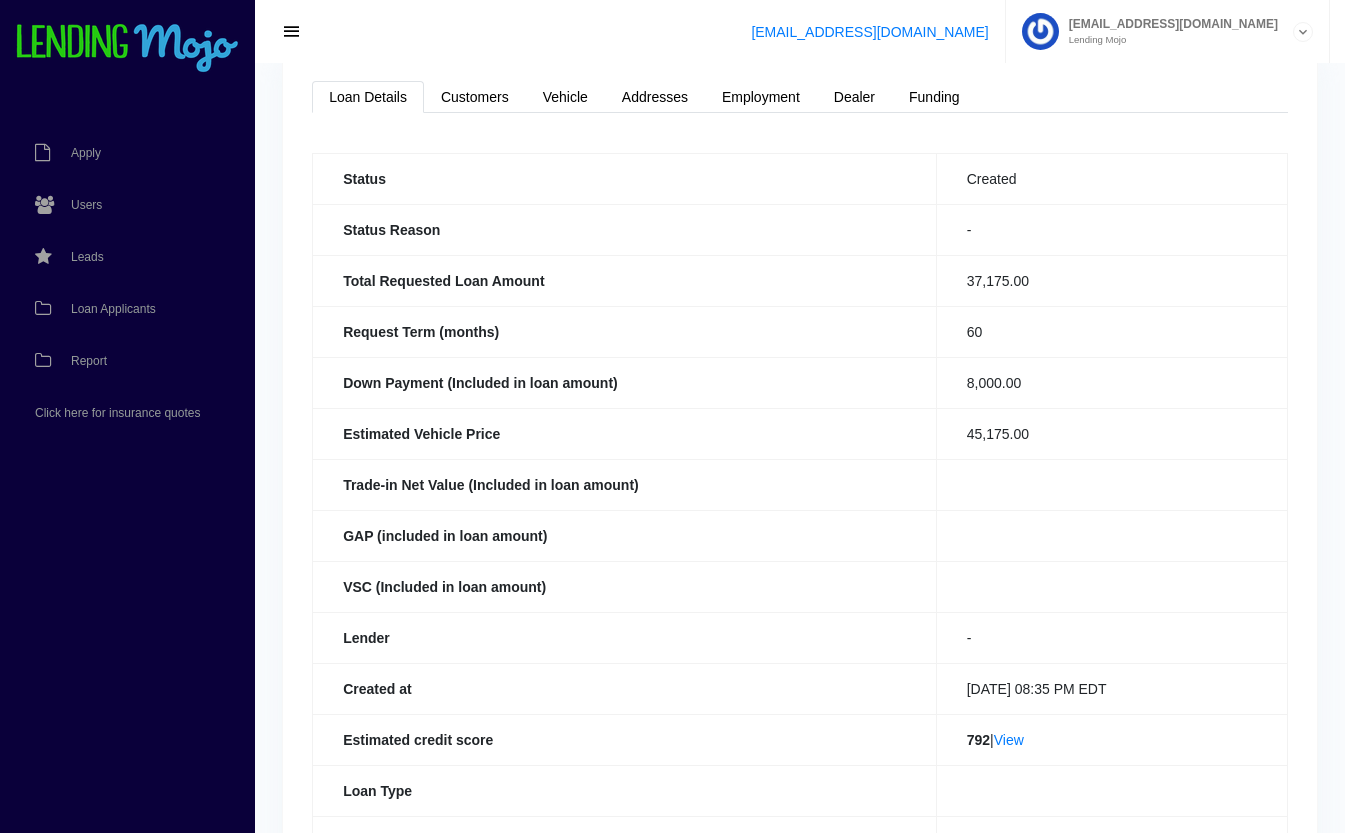 scroll, scrollTop: 0, scrollLeft: 0, axis: both 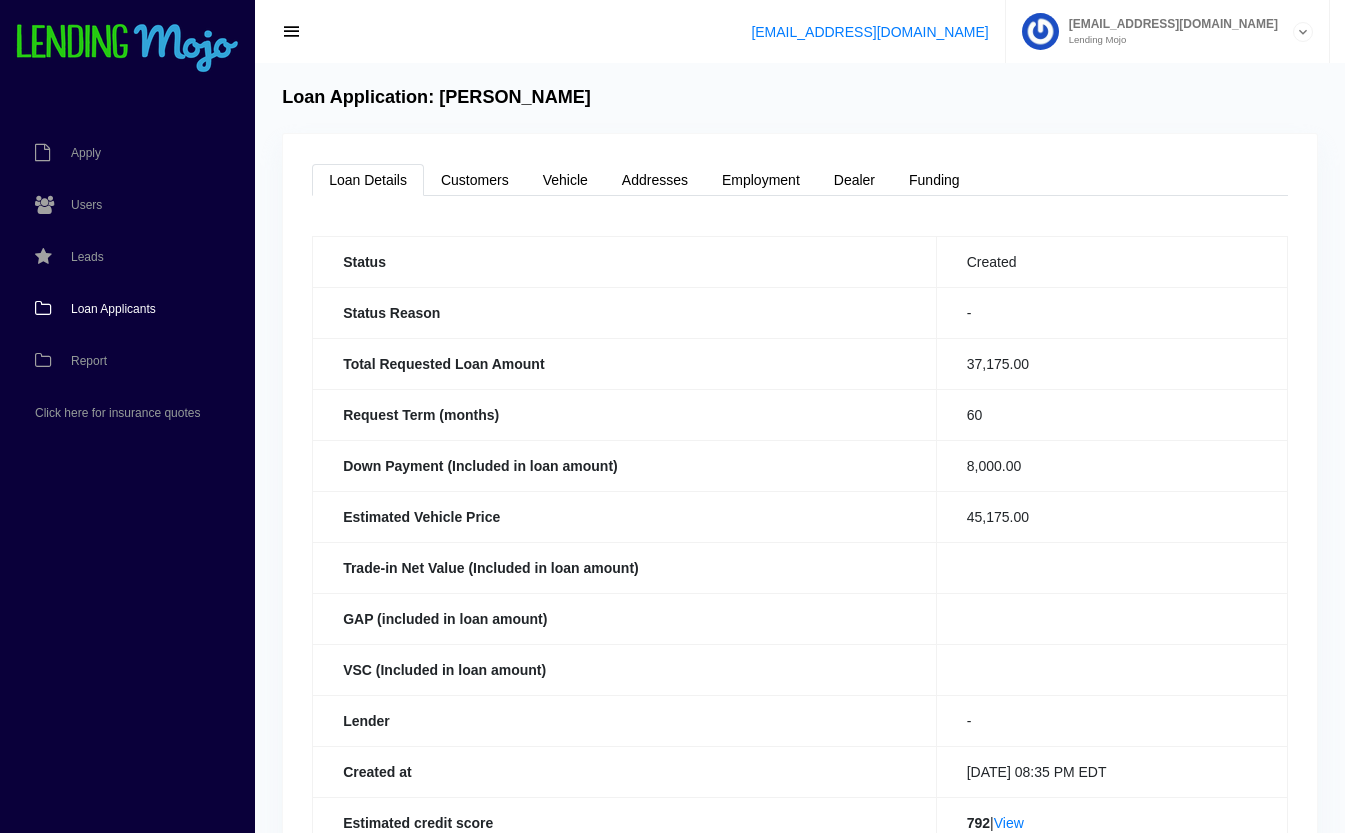 click on "Loan Applicants" at bounding box center [113, 309] 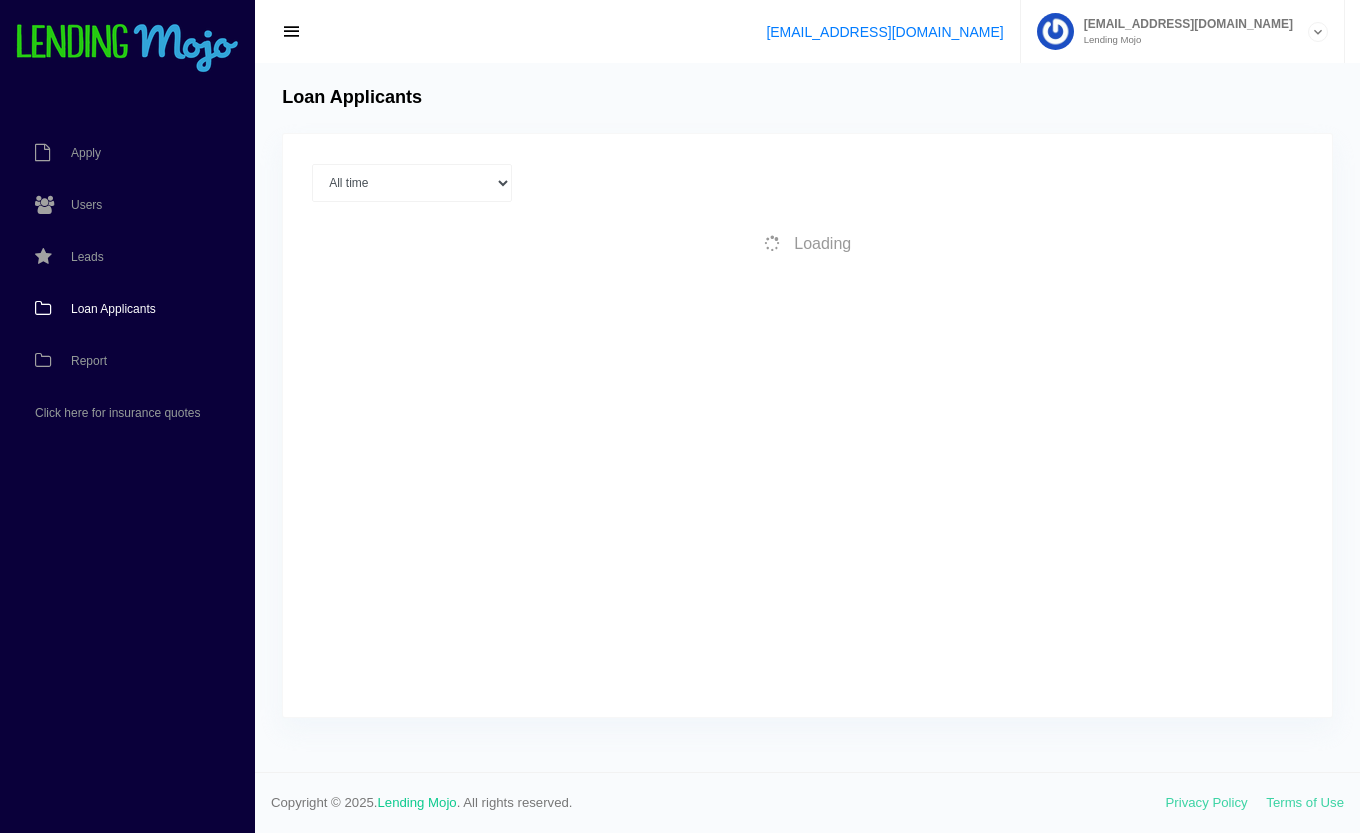 scroll, scrollTop: 0, scrollLeft: 0, axis: both 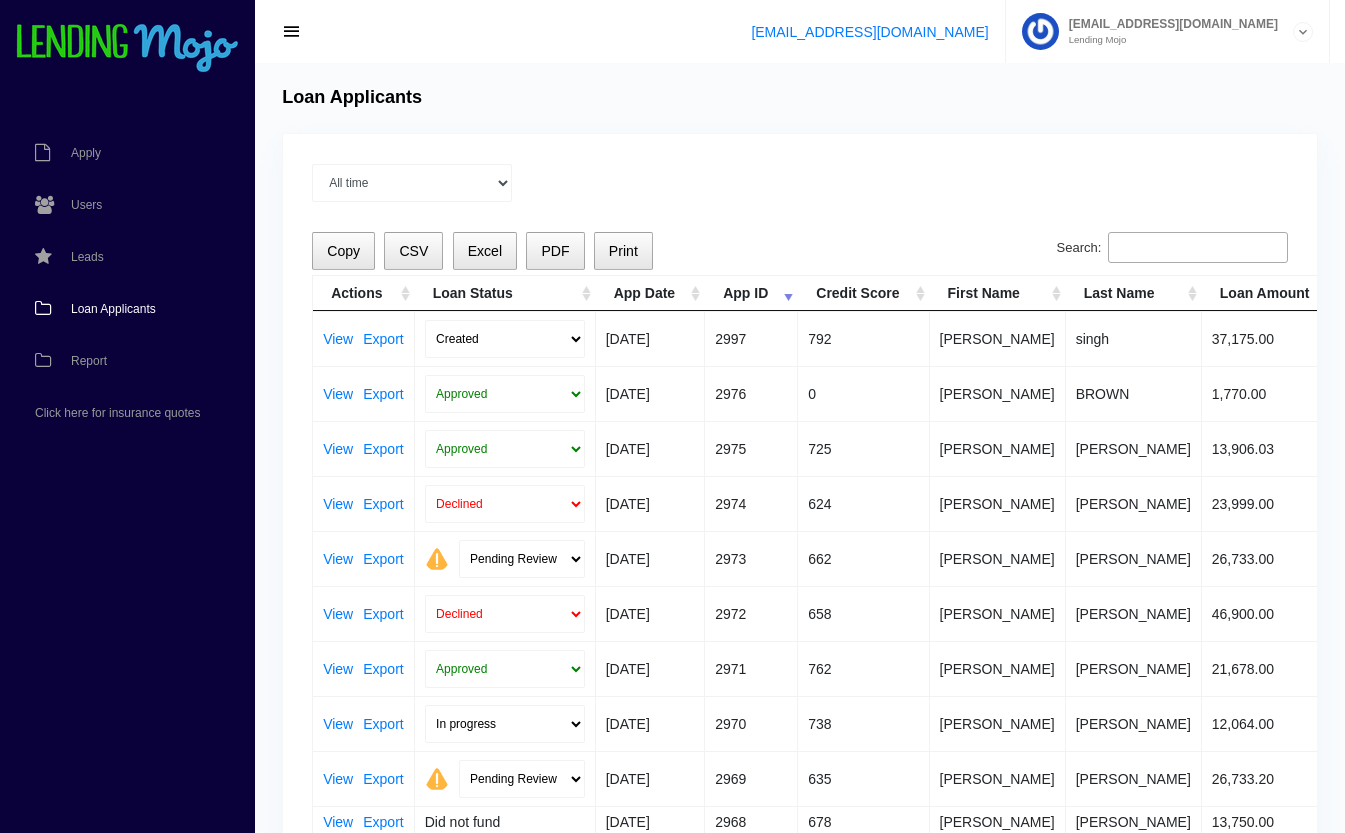 click on "Search:" at bounding box center [1198, 248] 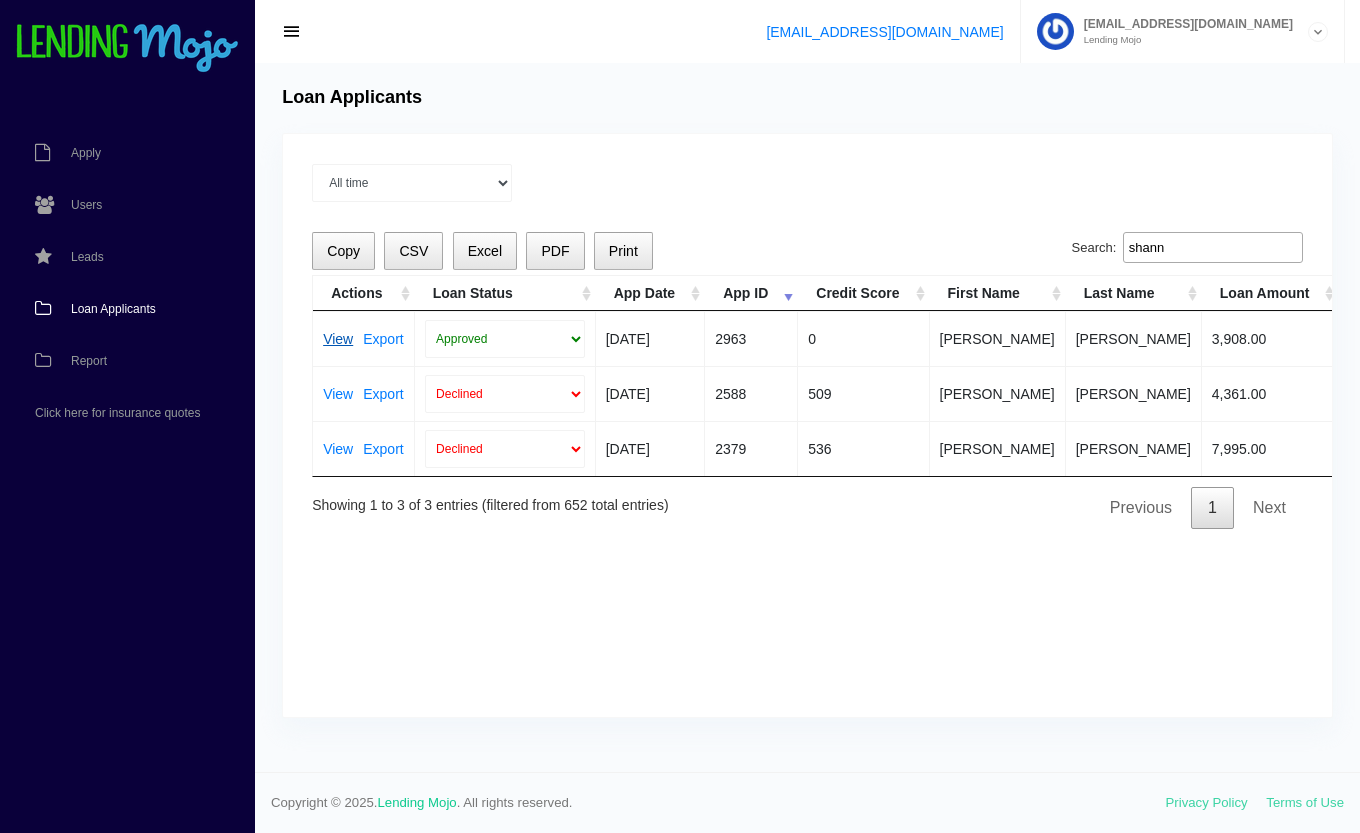 type on "shann" 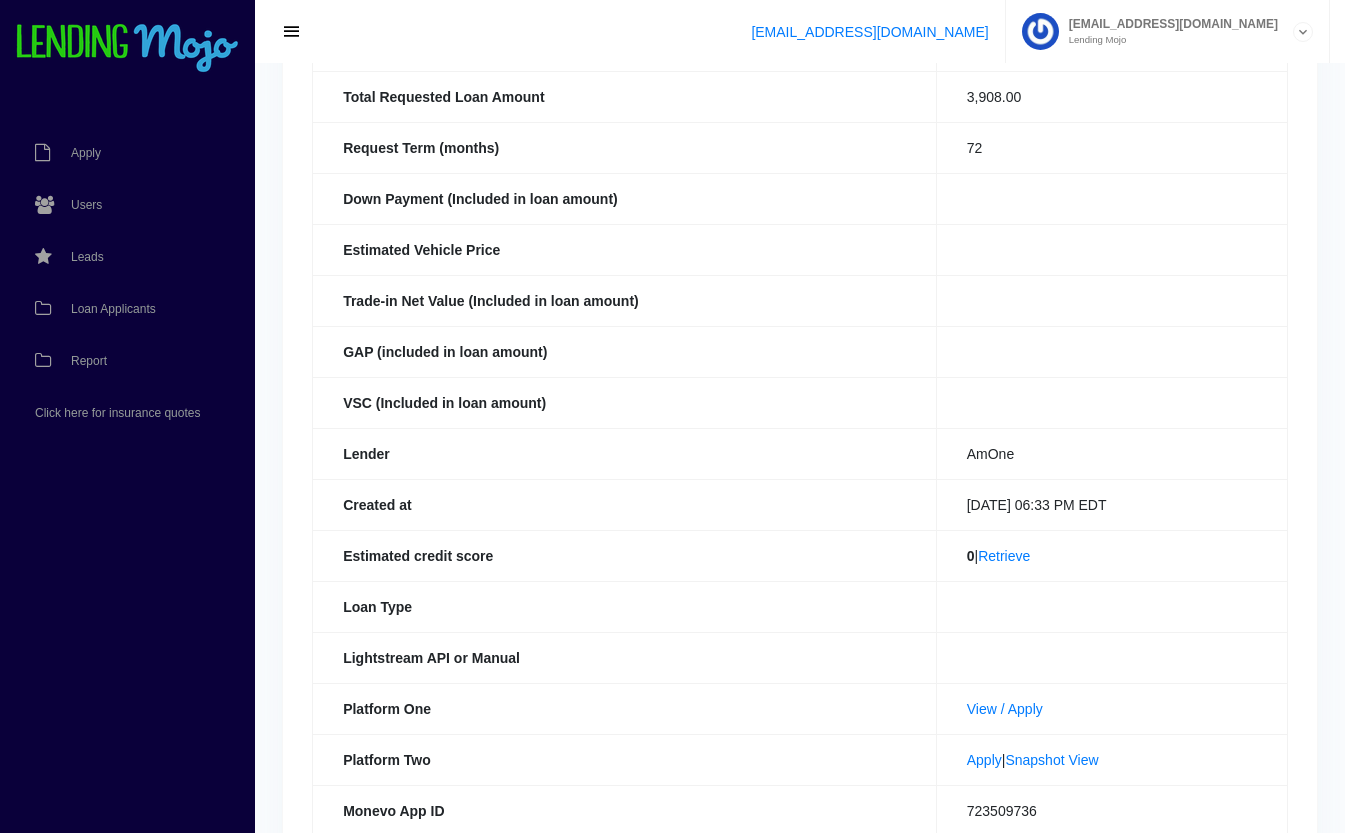 scroll, scrollTop: 386, scrollLeft: 0, axis: vertical 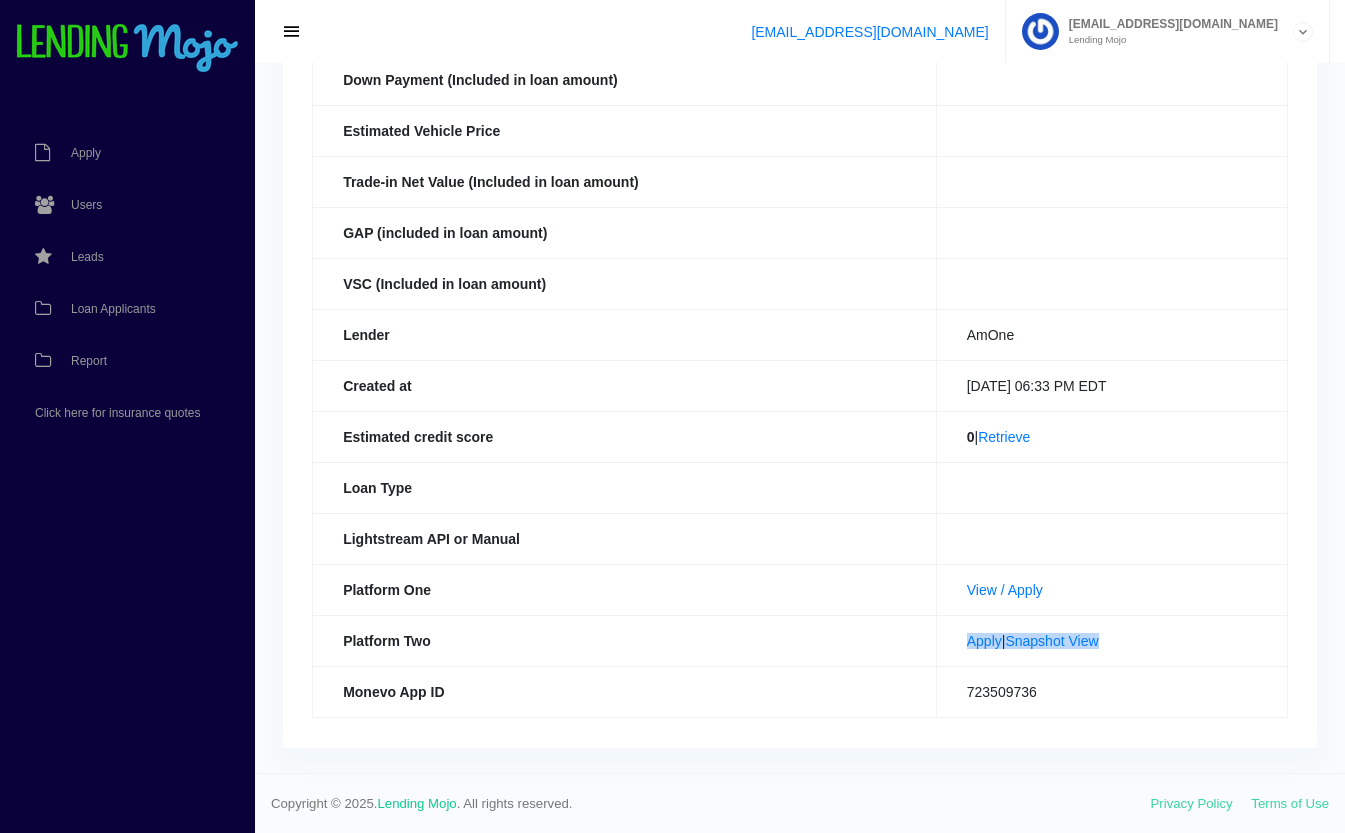 drag, startPoint x: 1109, startPoint y: 641, endPoint x: 915, endPoint y: 660, distance: 194.92819 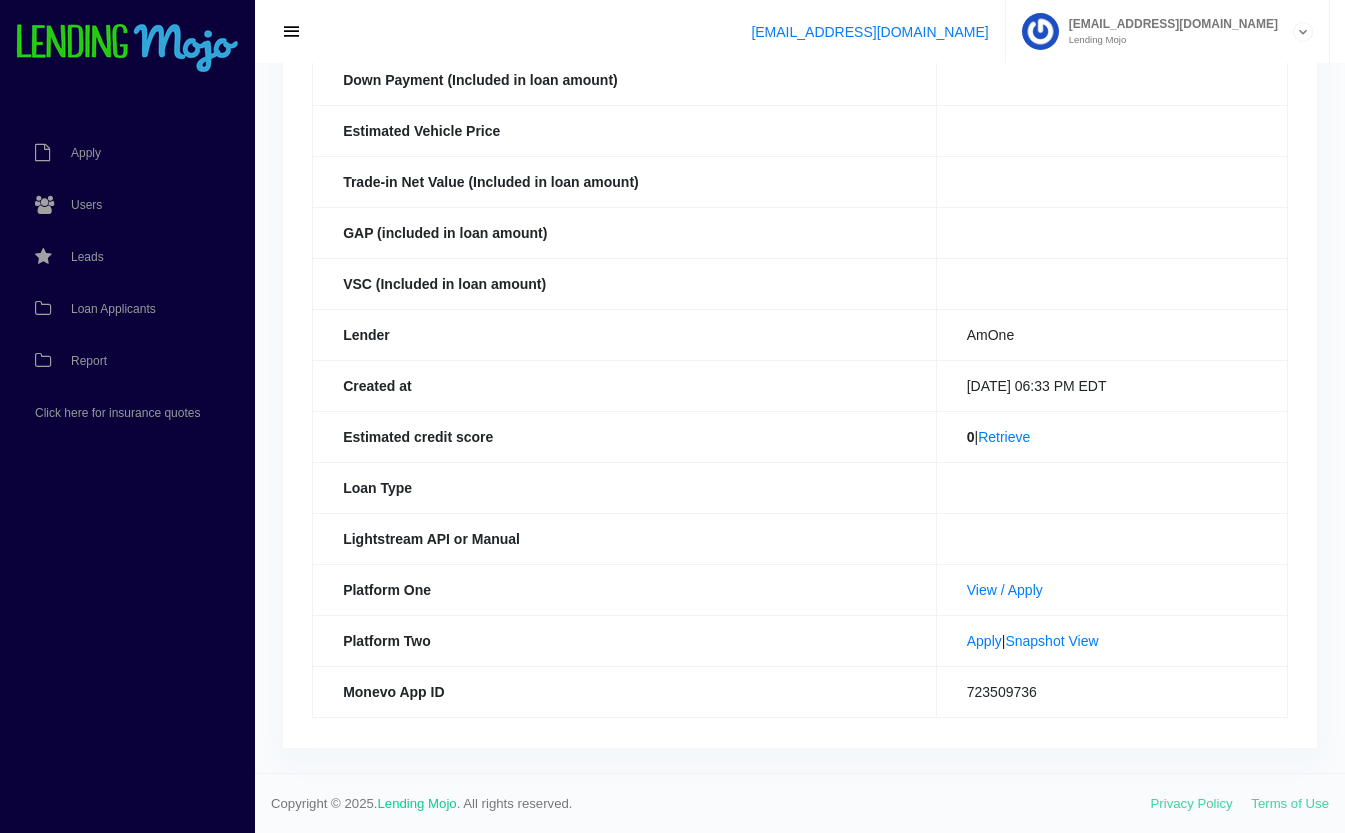 click on "Platform One" at bounding box center (625, 589) 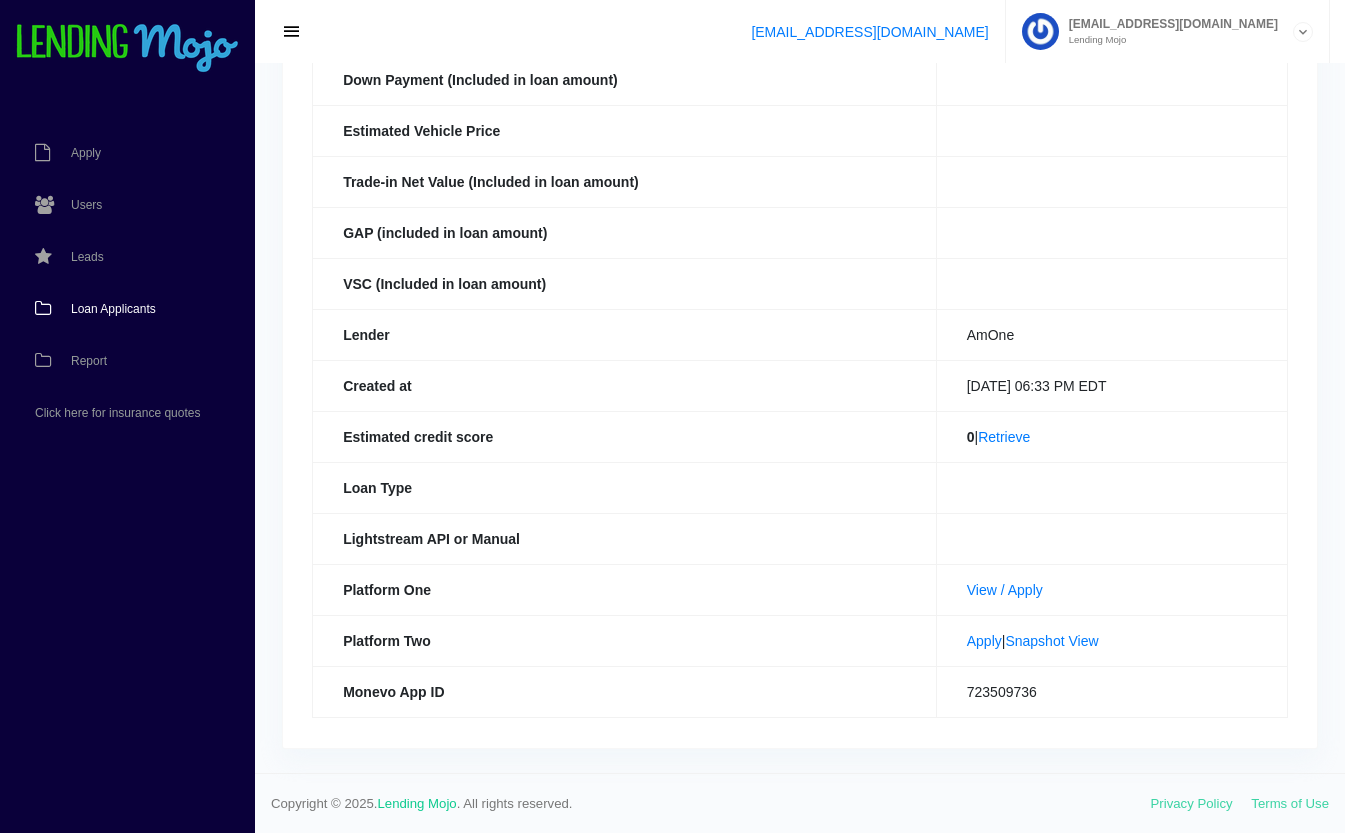 click on "Loan Applicants" at bounding box center [113, 309] 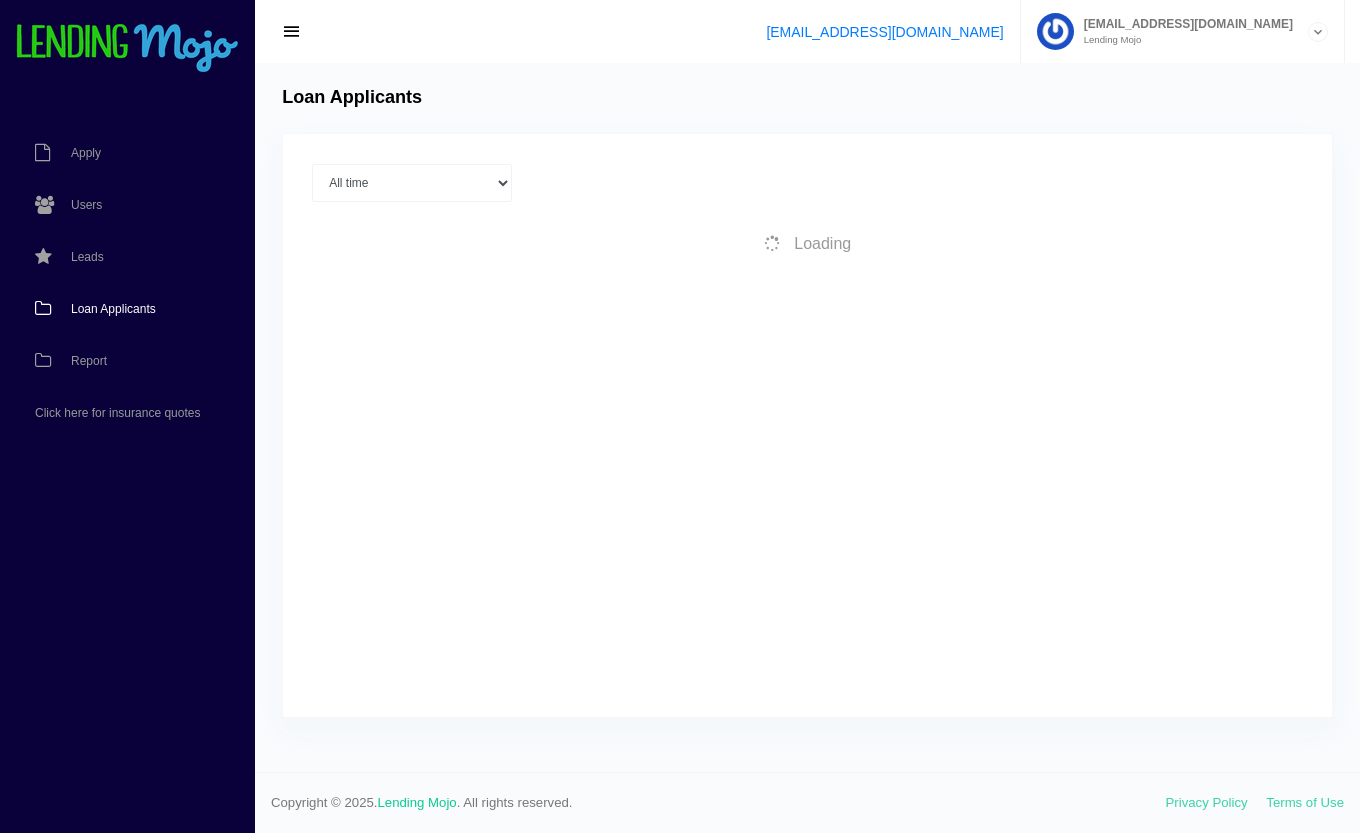 scroll, scrollTop: 0, scrollLeft: 0, axis: both 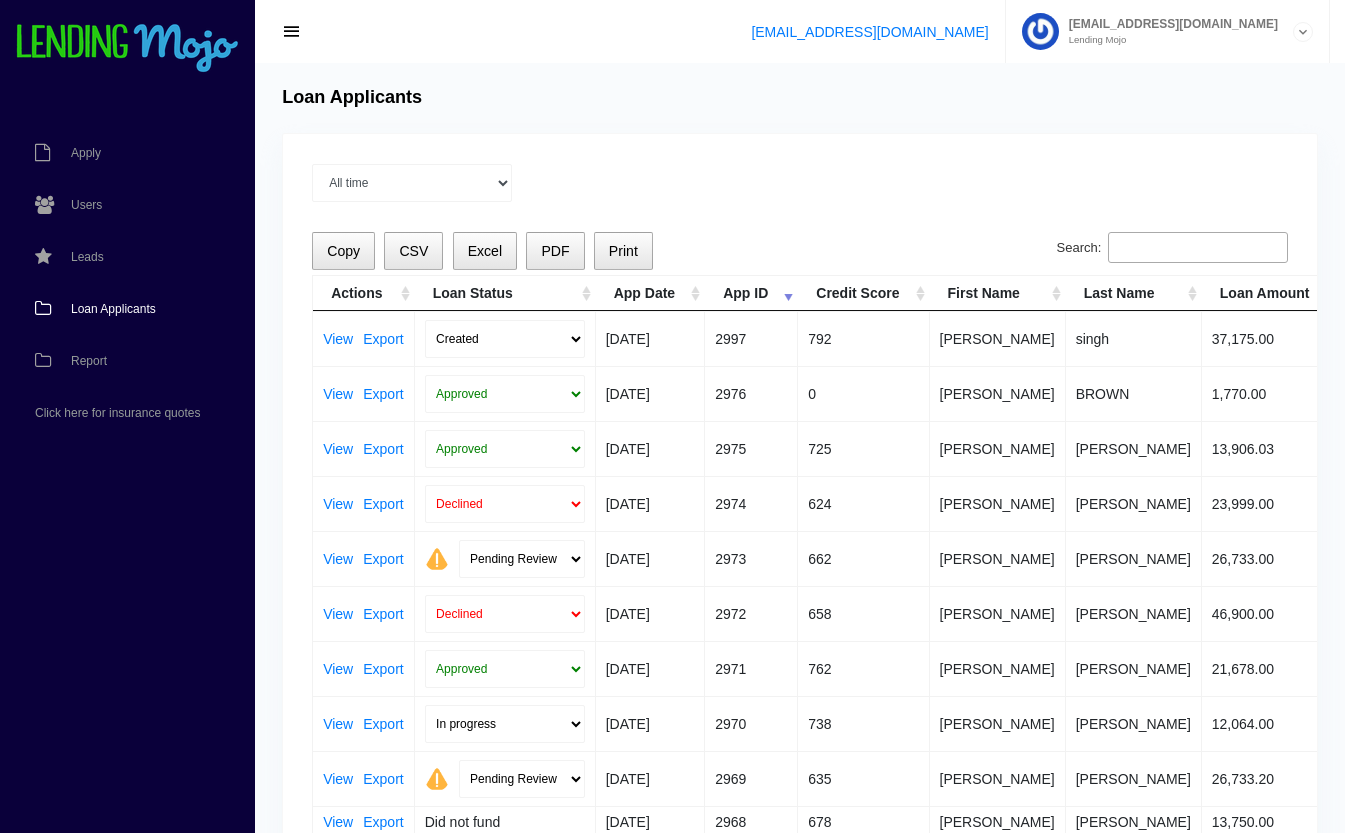 click on "Search:" at bounding box center [1198, 248] 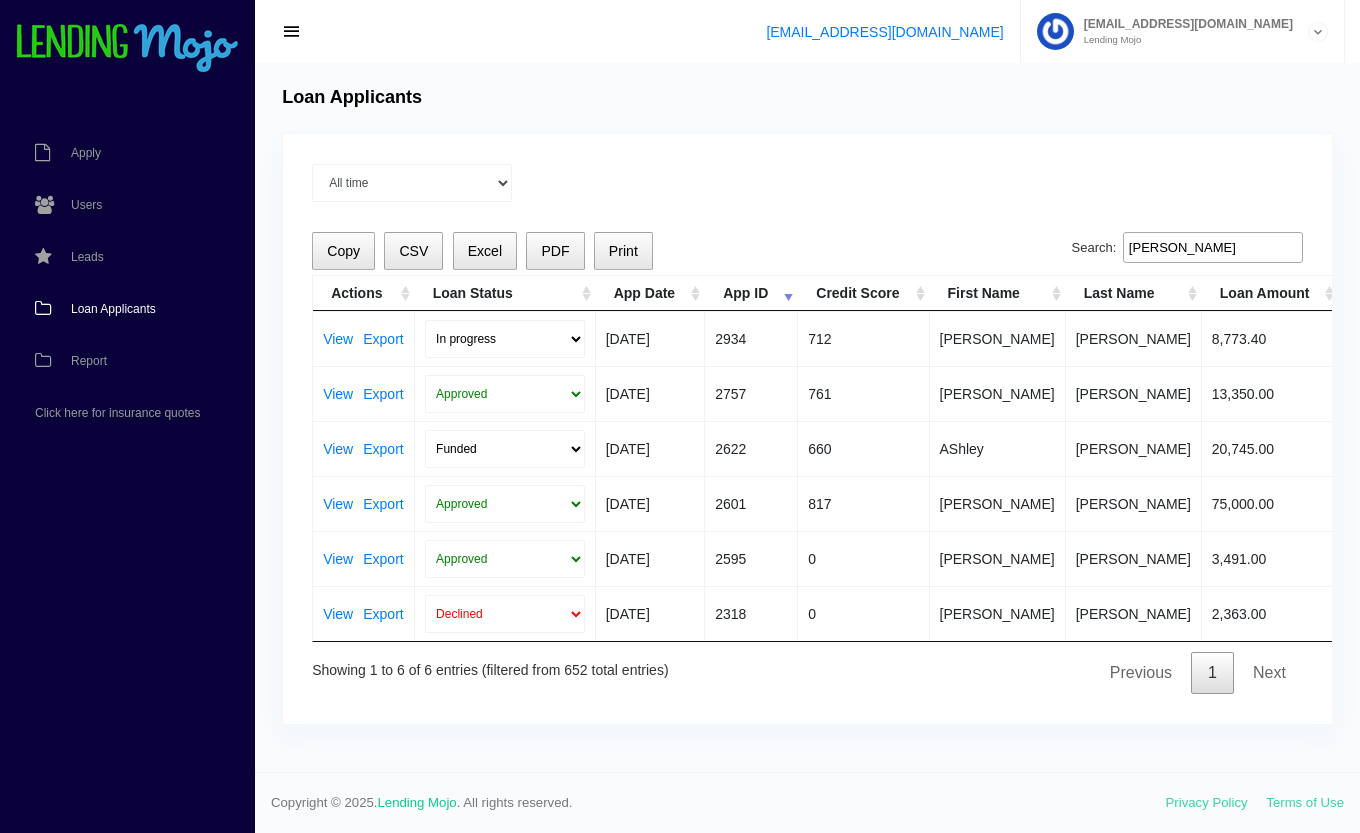type on "[PERSON_NAME]" 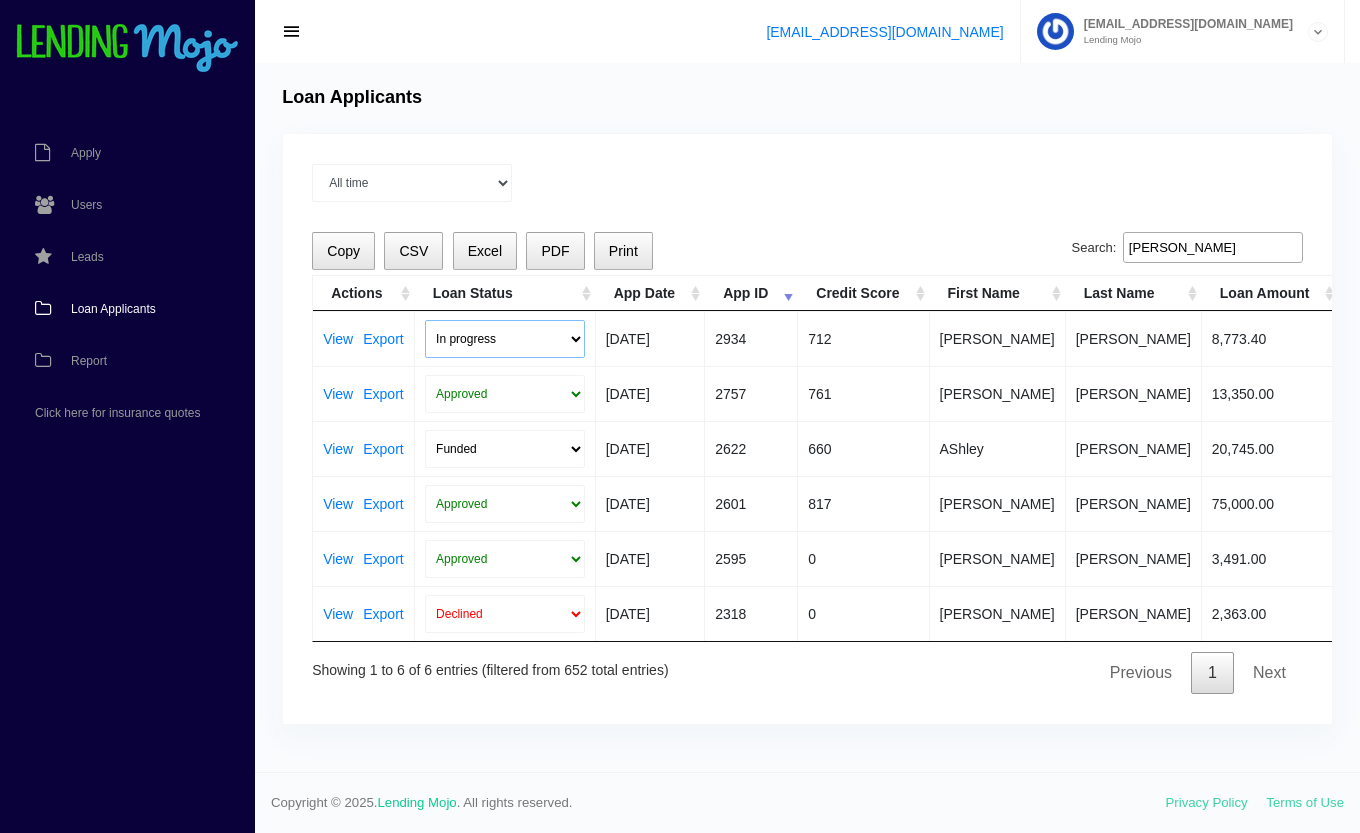 click on "In progress Funded Did not fund" at bounding box center [505, 339] 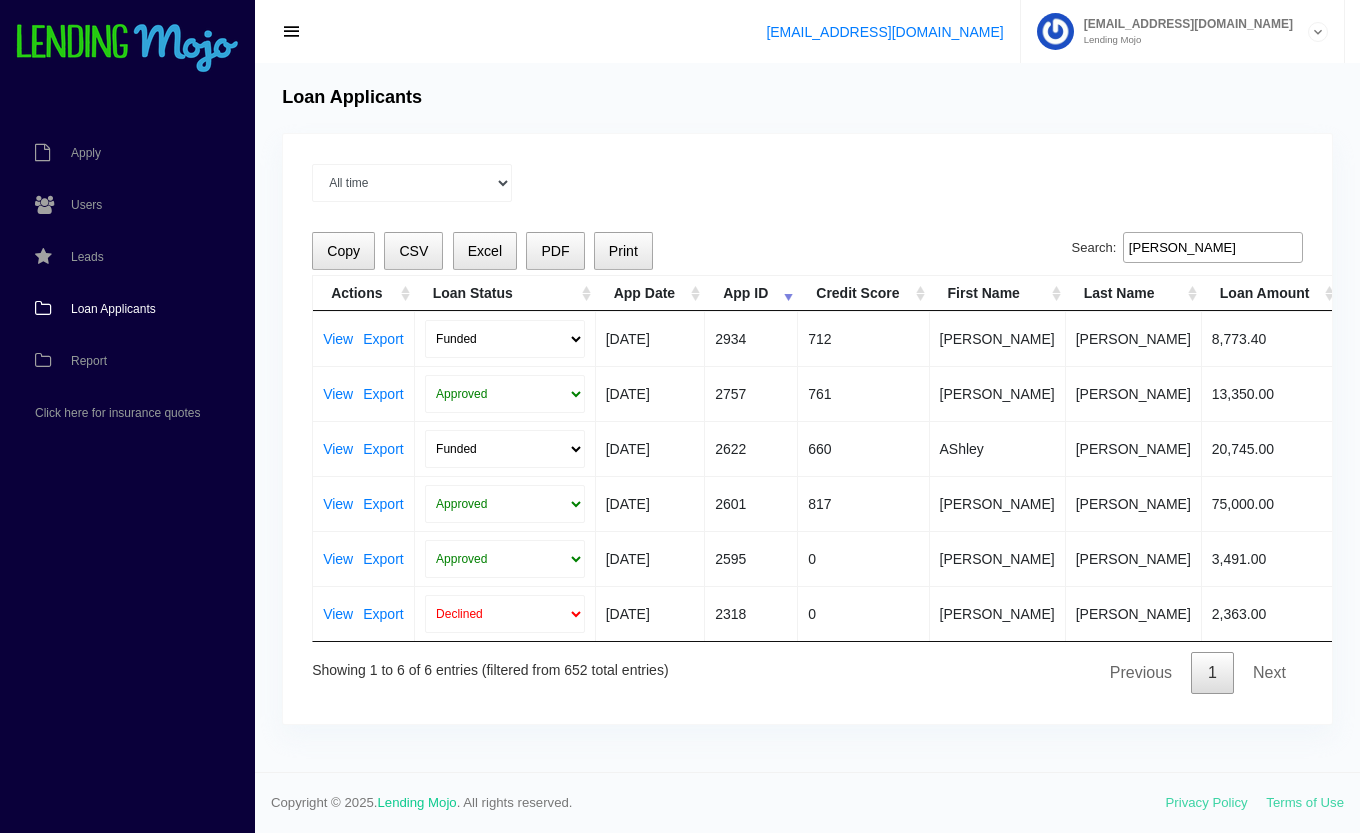 click on "In progress Funded Did not fund" at bounding box center [505, 339] 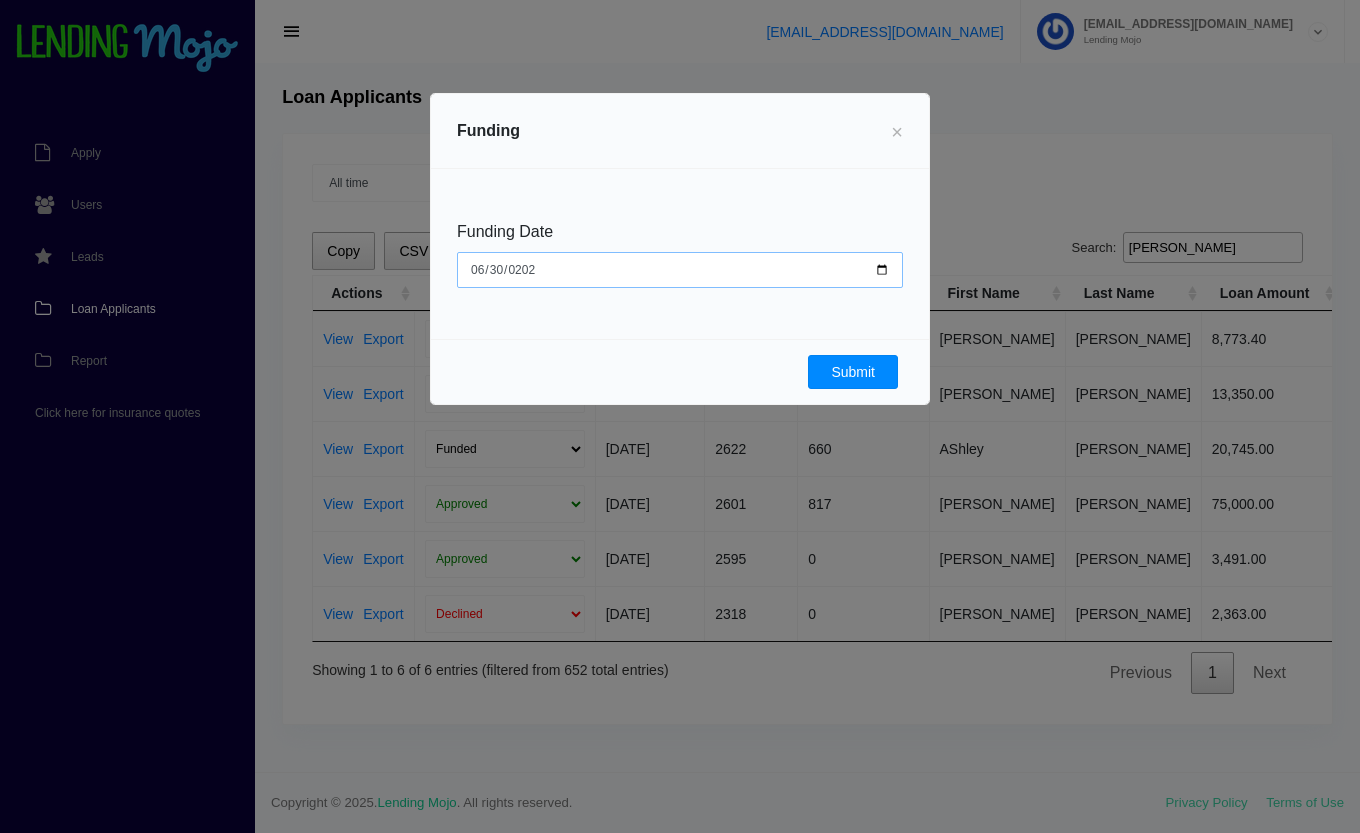 type on "2025-06-30" 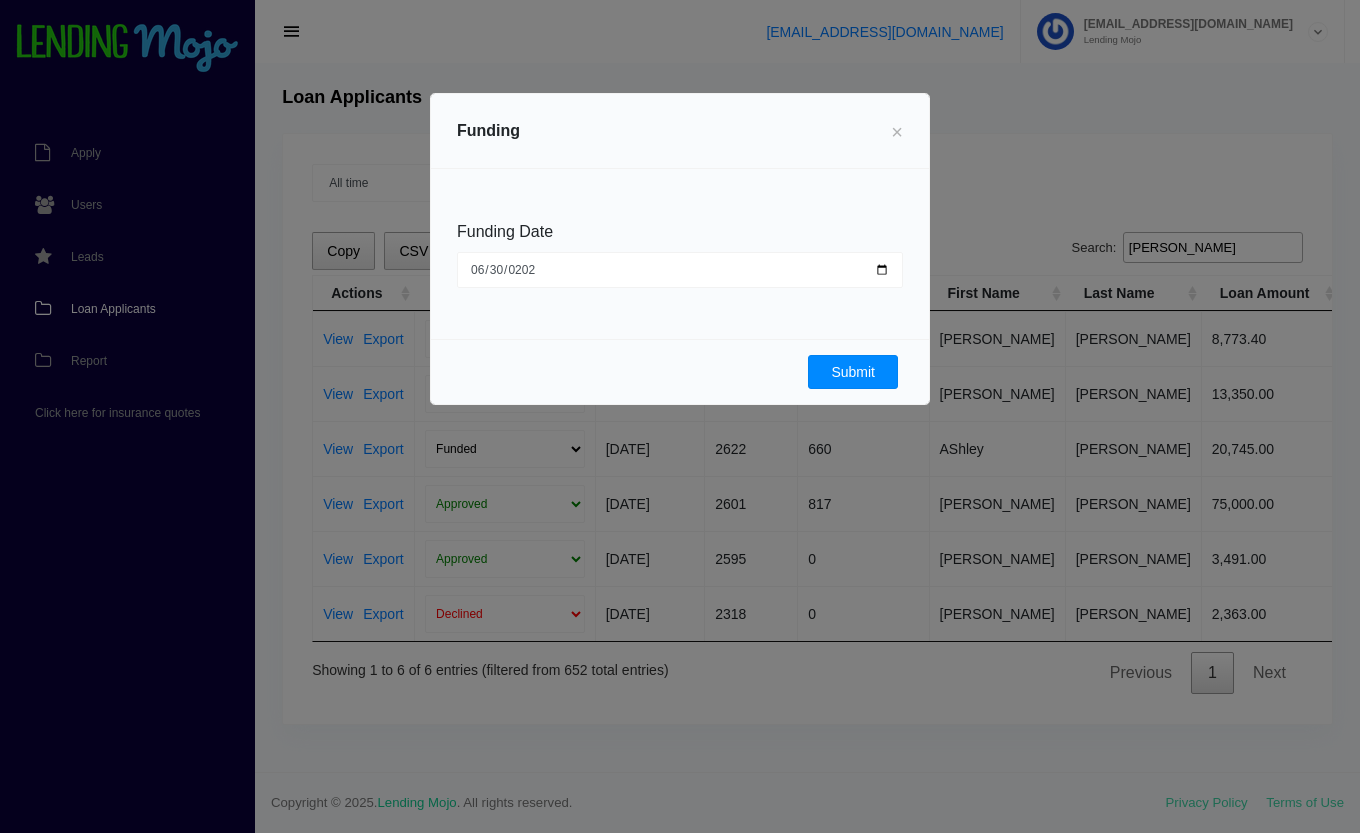 click on "Submit" at bounding box center (853, 372) 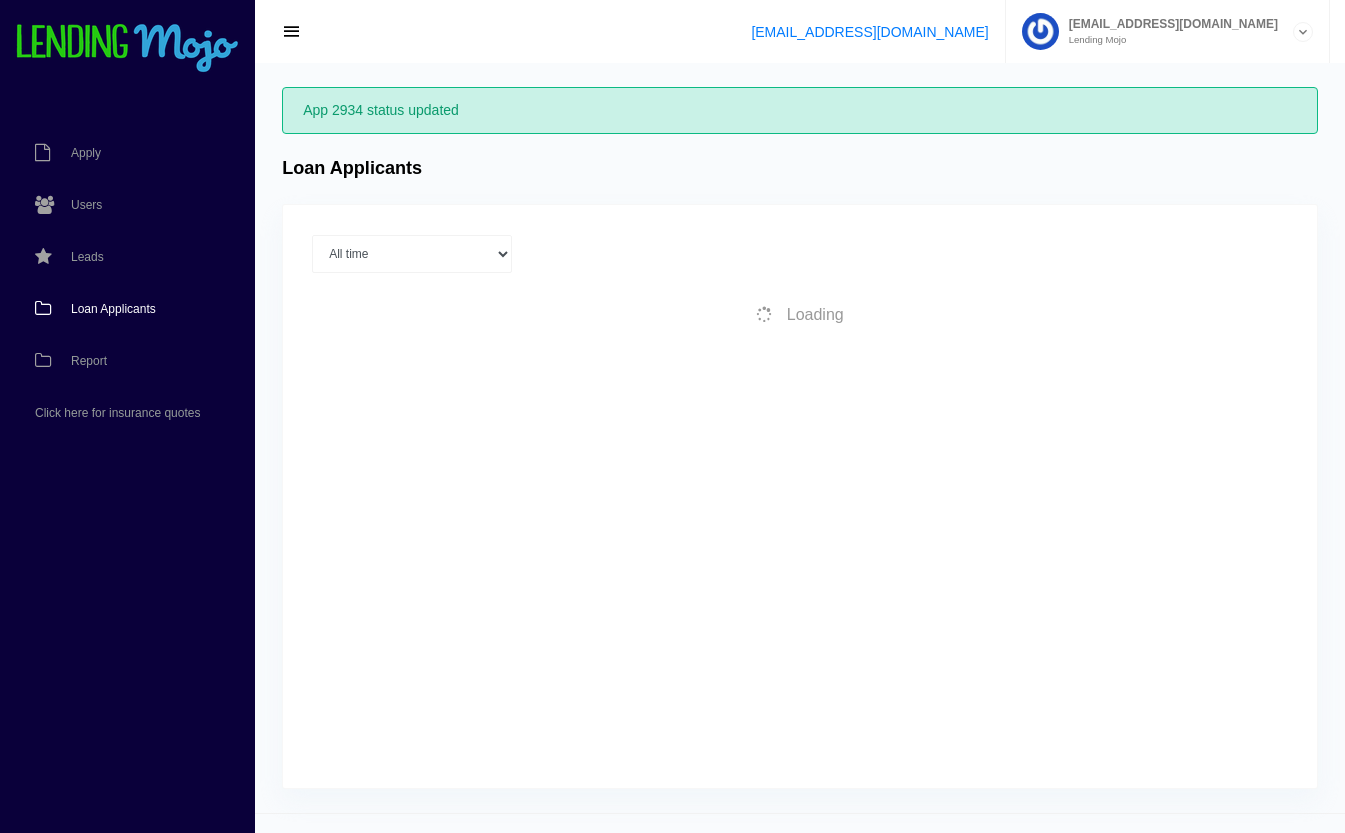 scroll, scrollTop: 0, scrollLeft: 0, axis: both 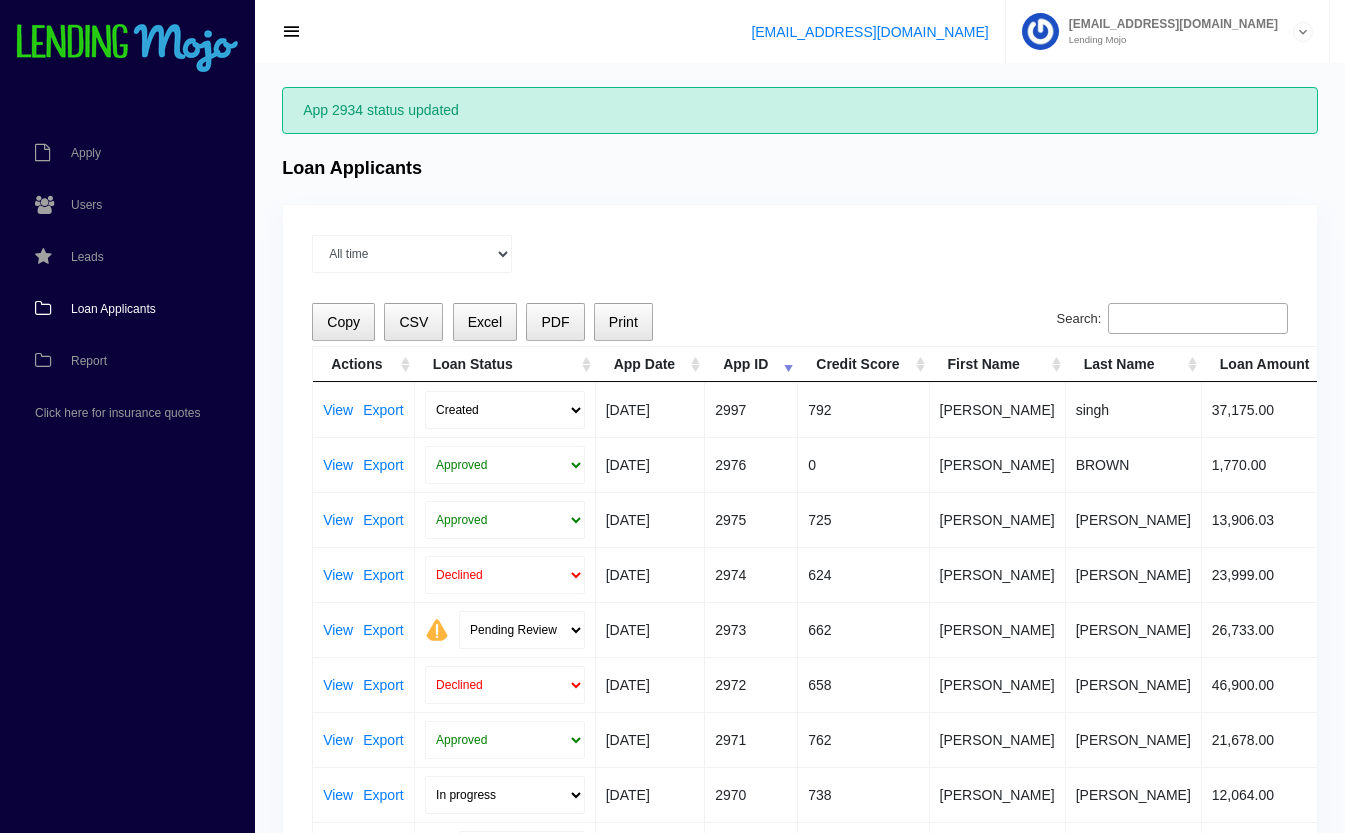 click on "Search:" at bounding box center [1198, 319] 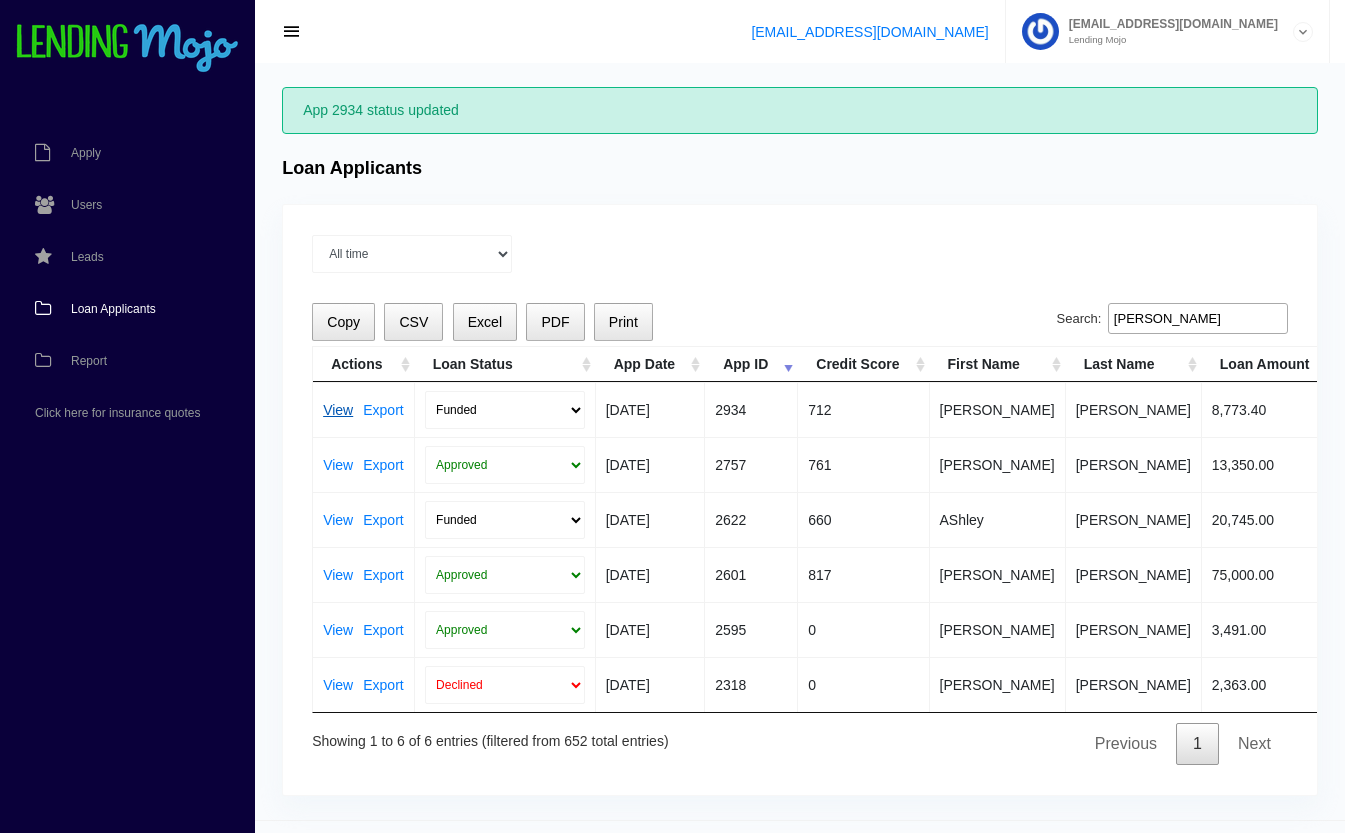 type on "[PERSON_NAME]" 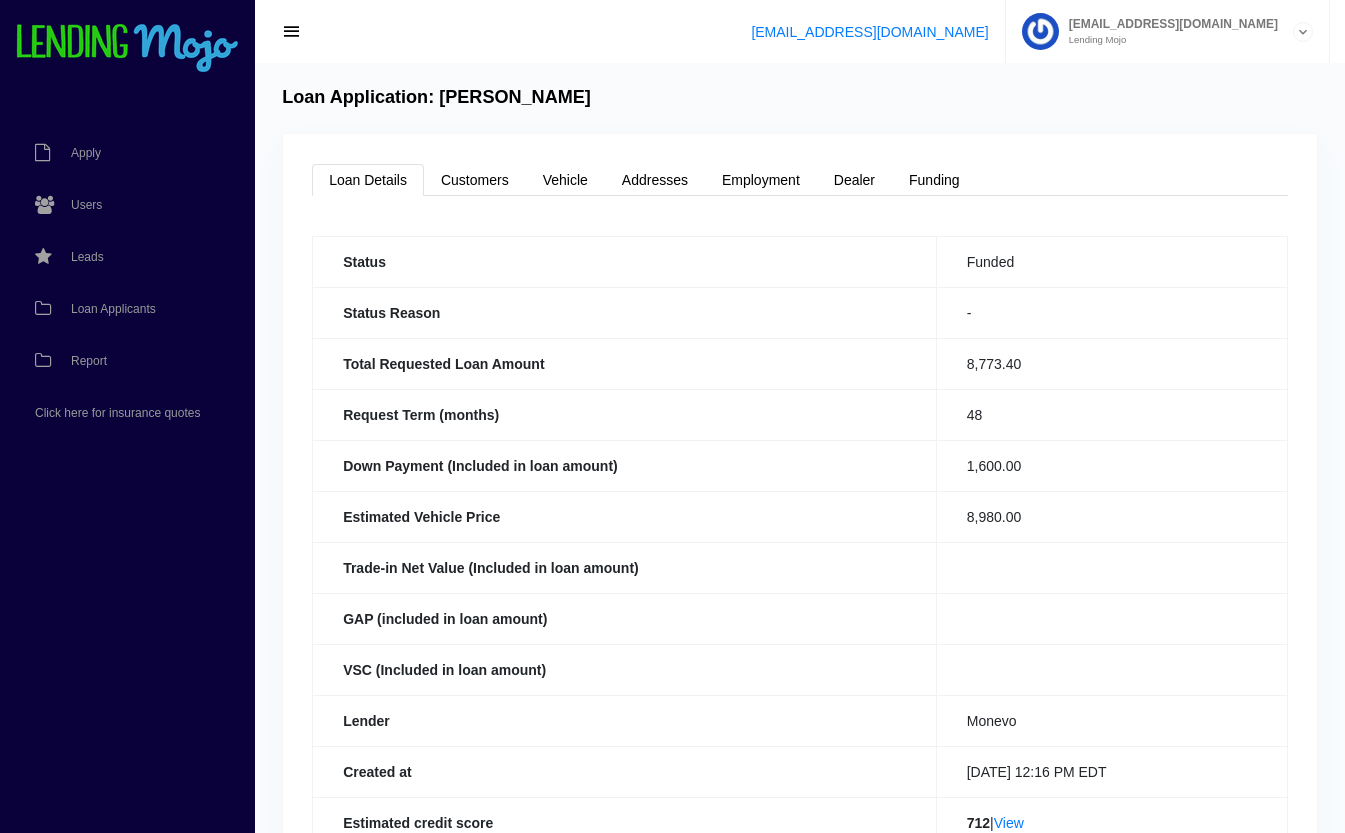 scroll, scrollTop: 0, scrollLeft: 0, axis: both 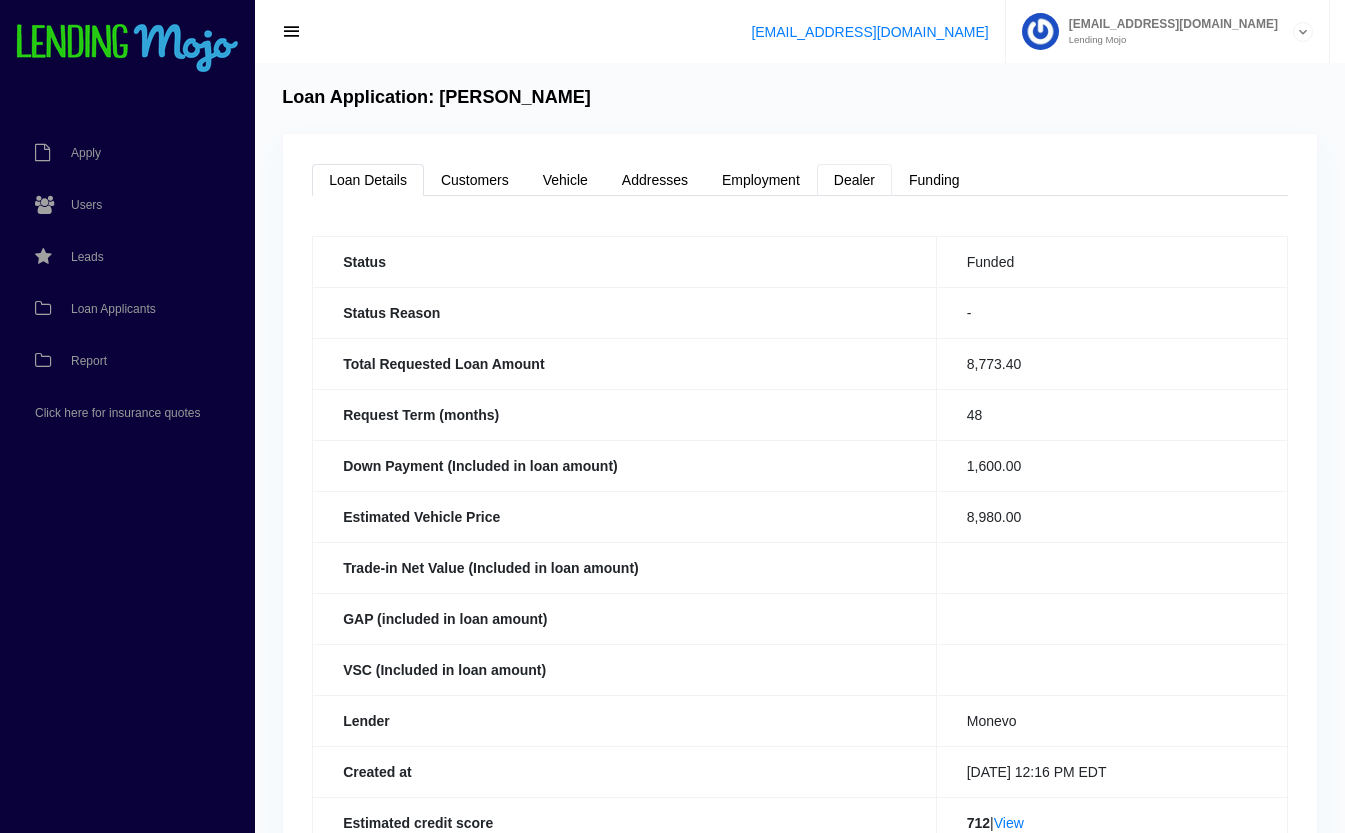 click on "Dealer" at bounding box center (854, 180) 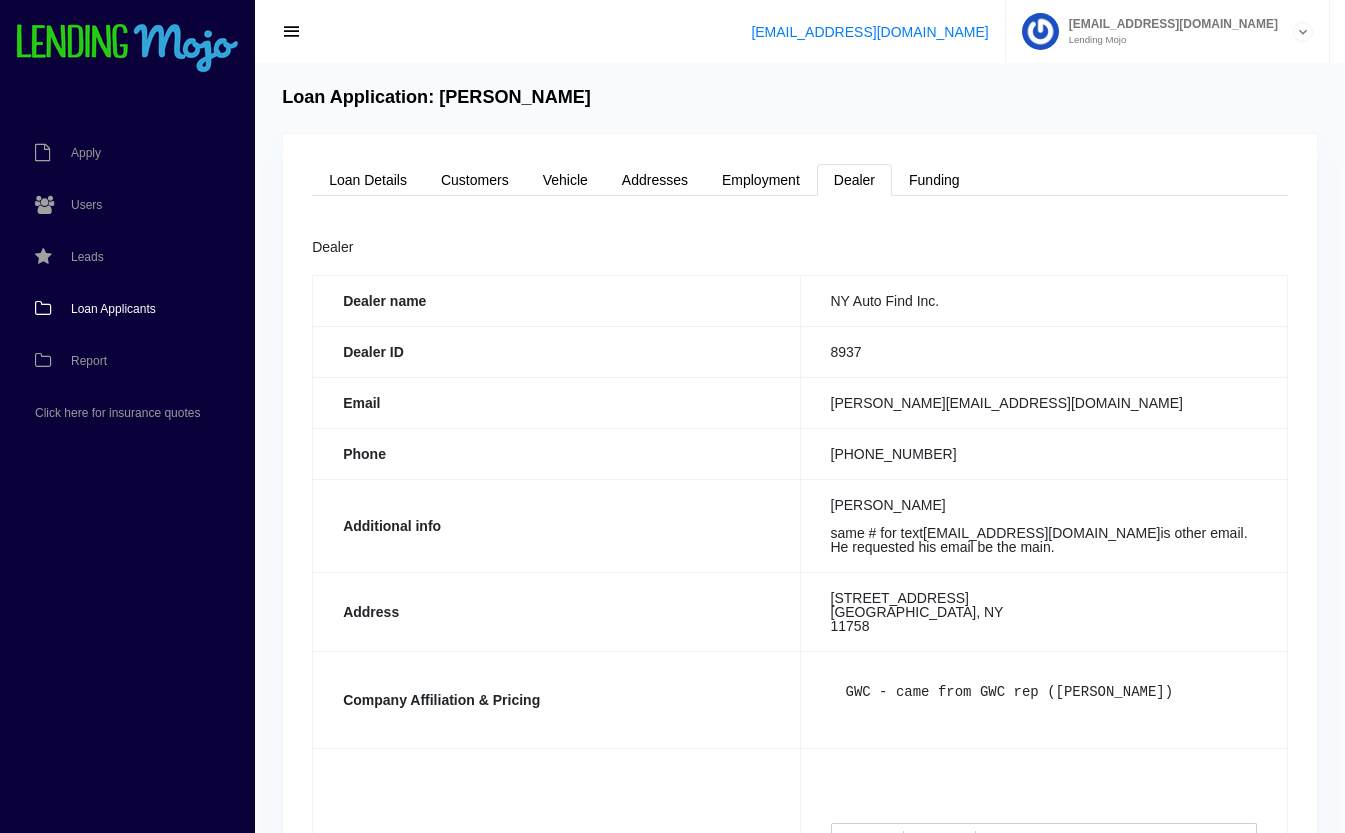 click on "Loan Applicants" at bounding box center [113, 309] 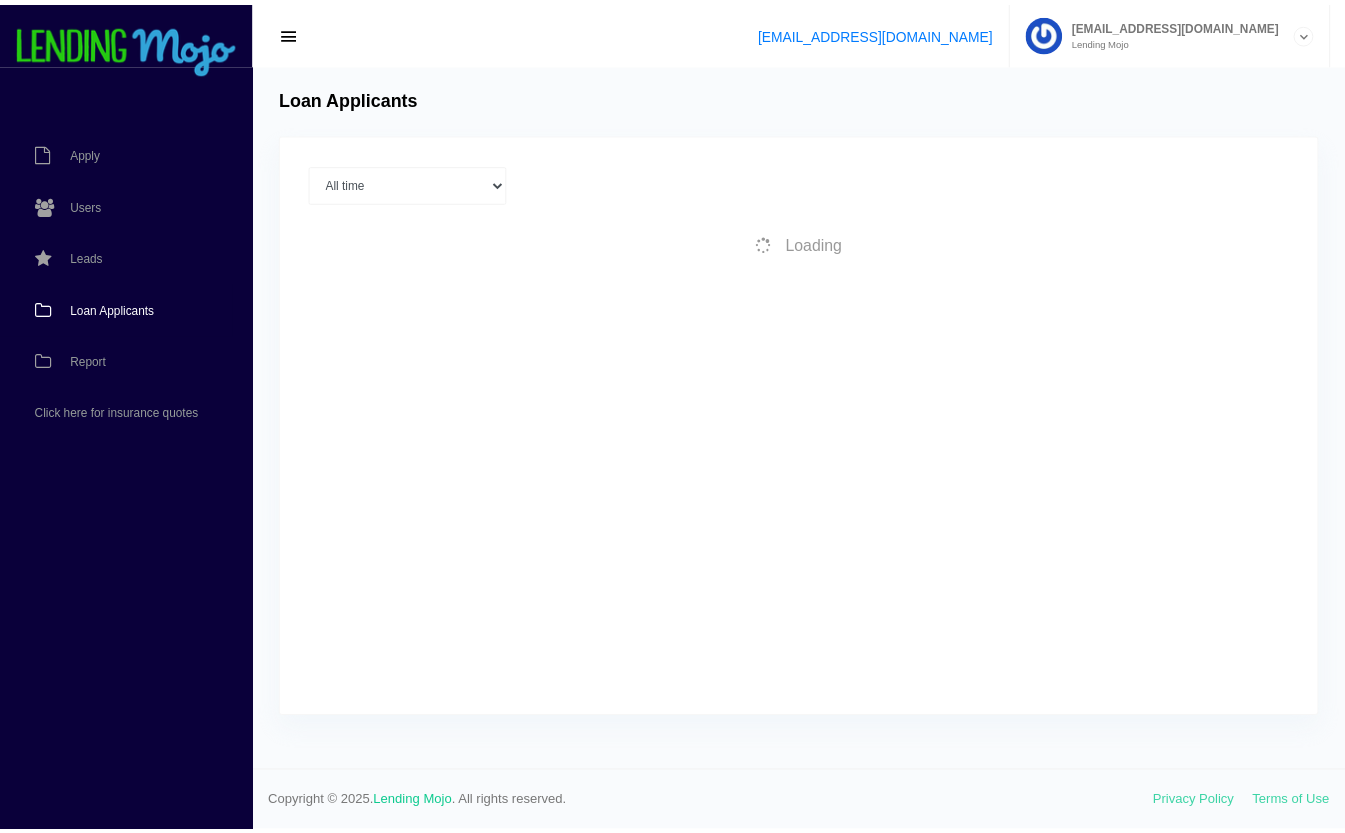 scroll, scrollTop: 0, scrollLeft: 0, axis: both 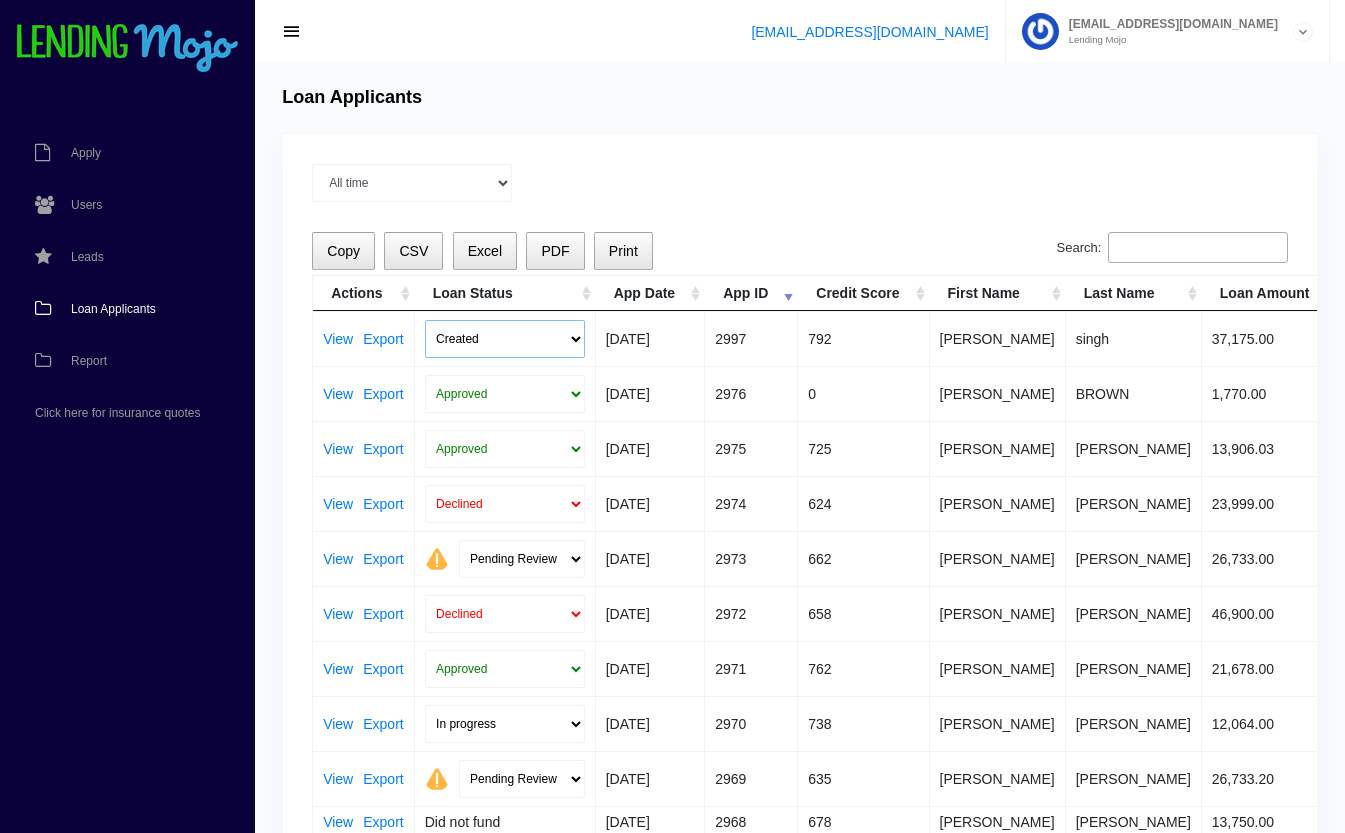 click on "Created Submitted" at bounding box center (505, 339) 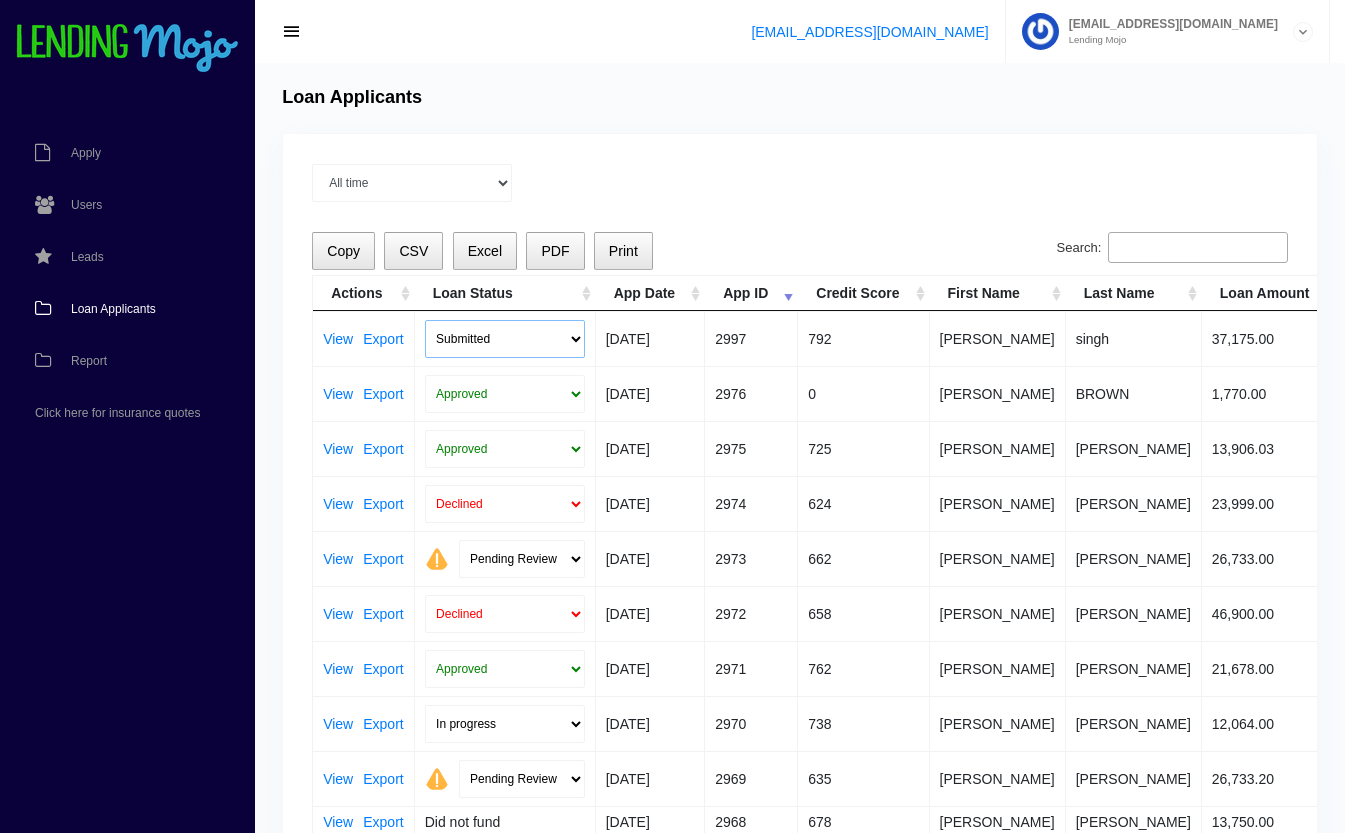 click on "Created Submitted" at bounding box center [505, 339] 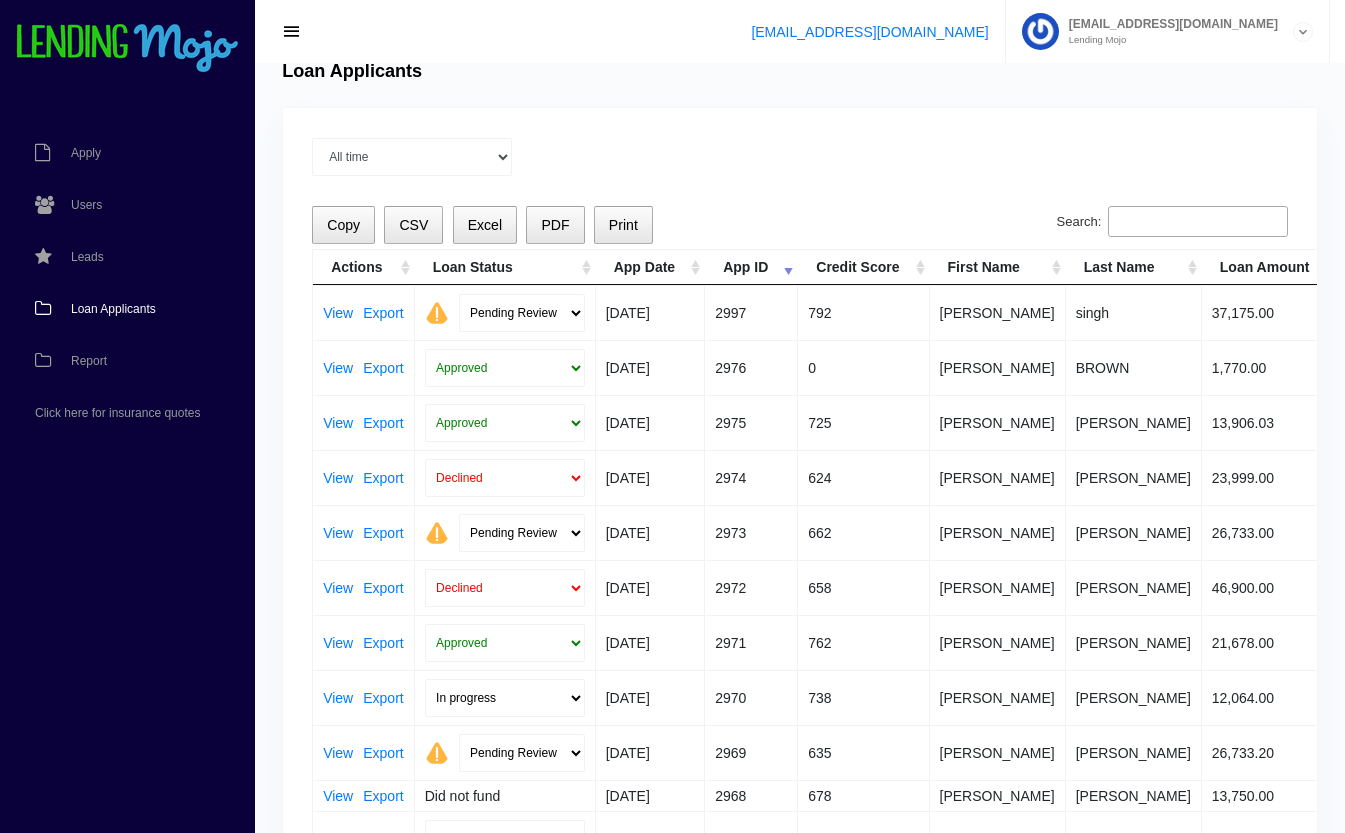 scroll, scrollTop: 173, scrollLeft: 0, axis: vertical 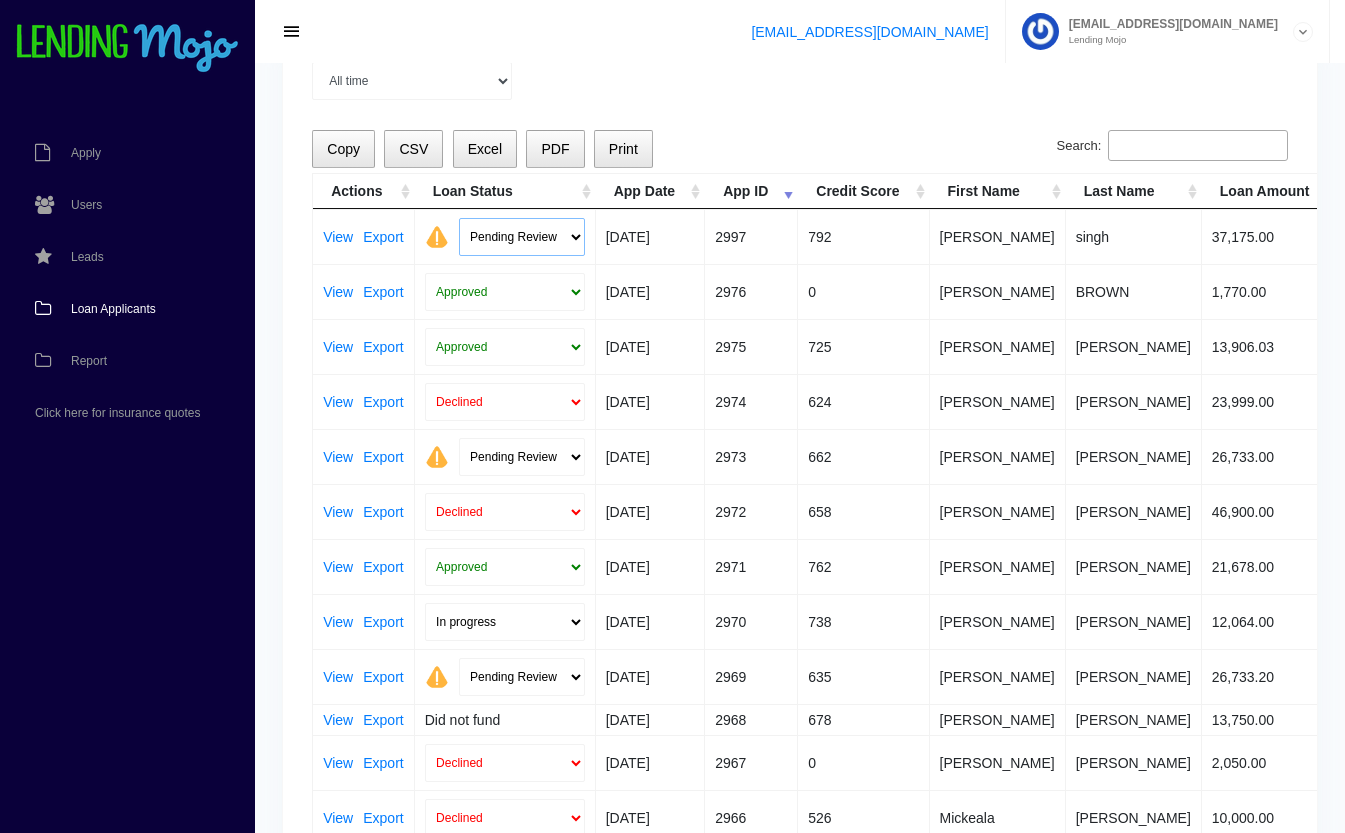 click on "Pending Review Approve Decline Unqualified" at bounding box center (522, 237) 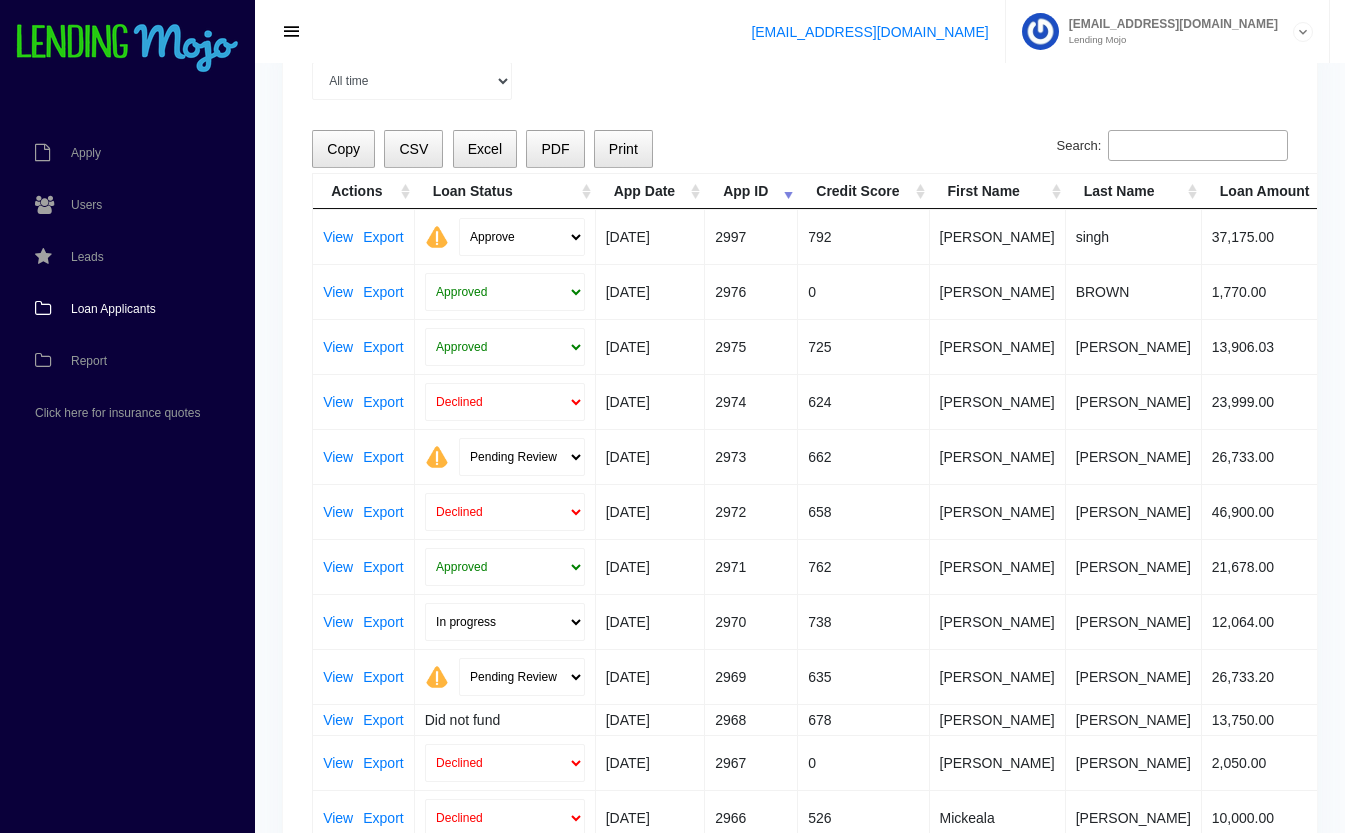 click on "Pending Review Approve Decline Unqualified" at bounding box center (522, 237) 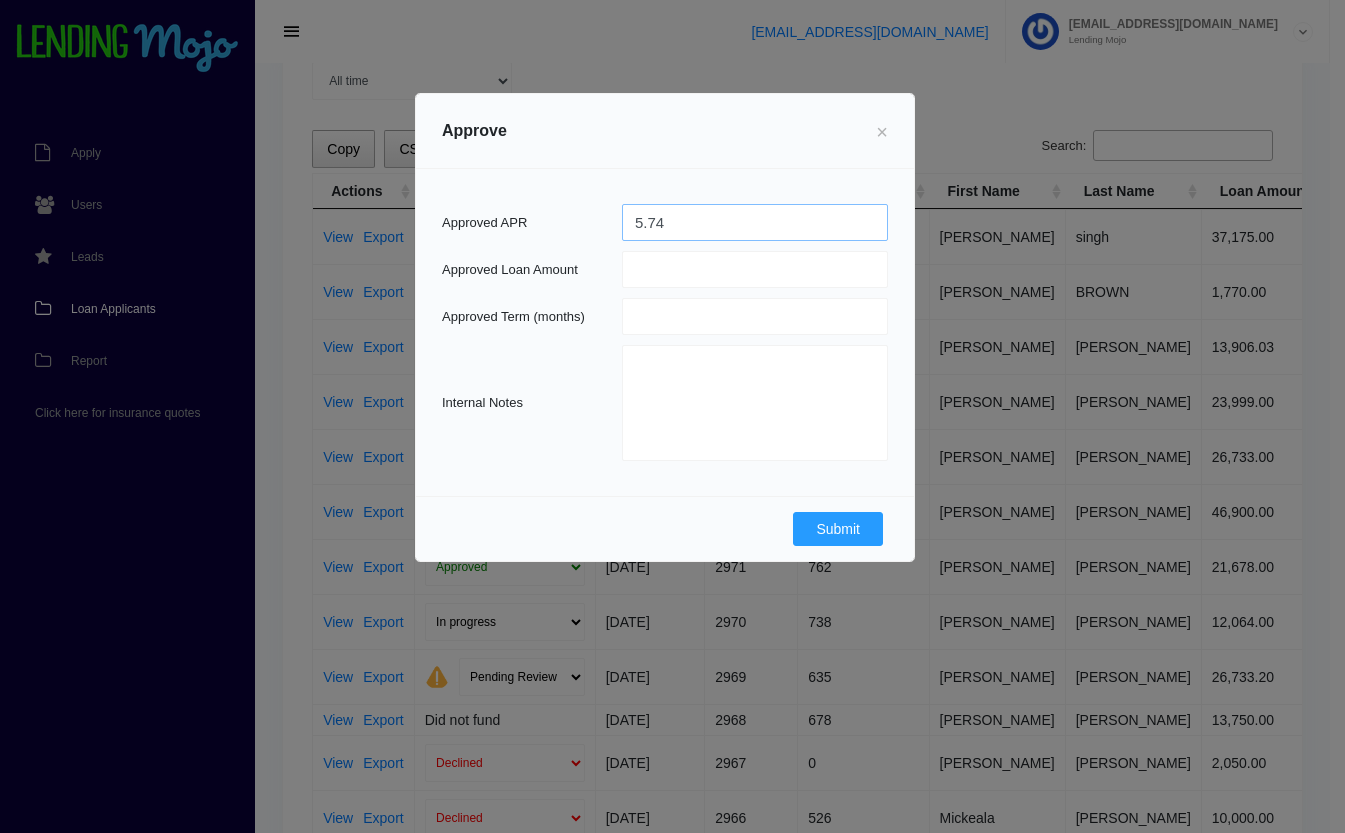 type on "5.74" 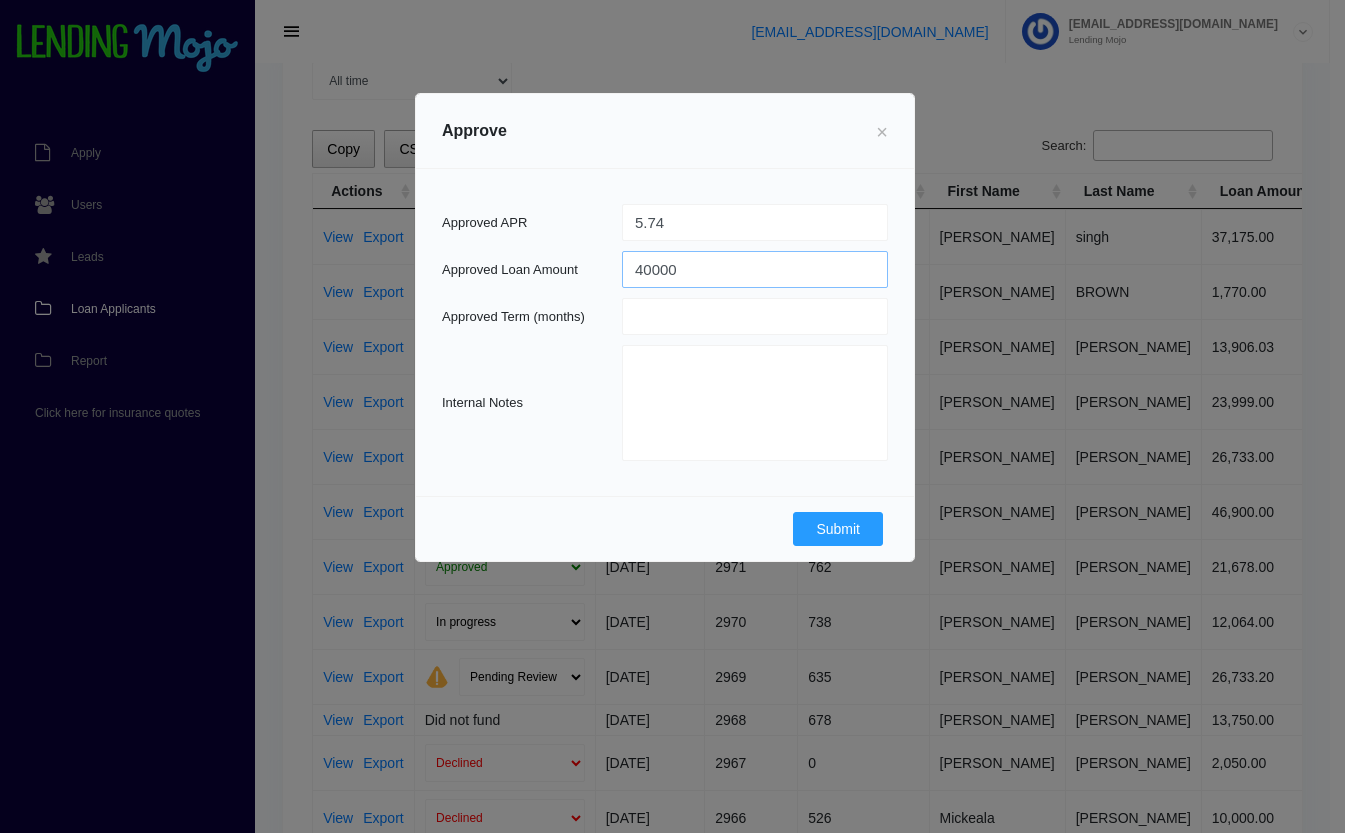 type on "40000" 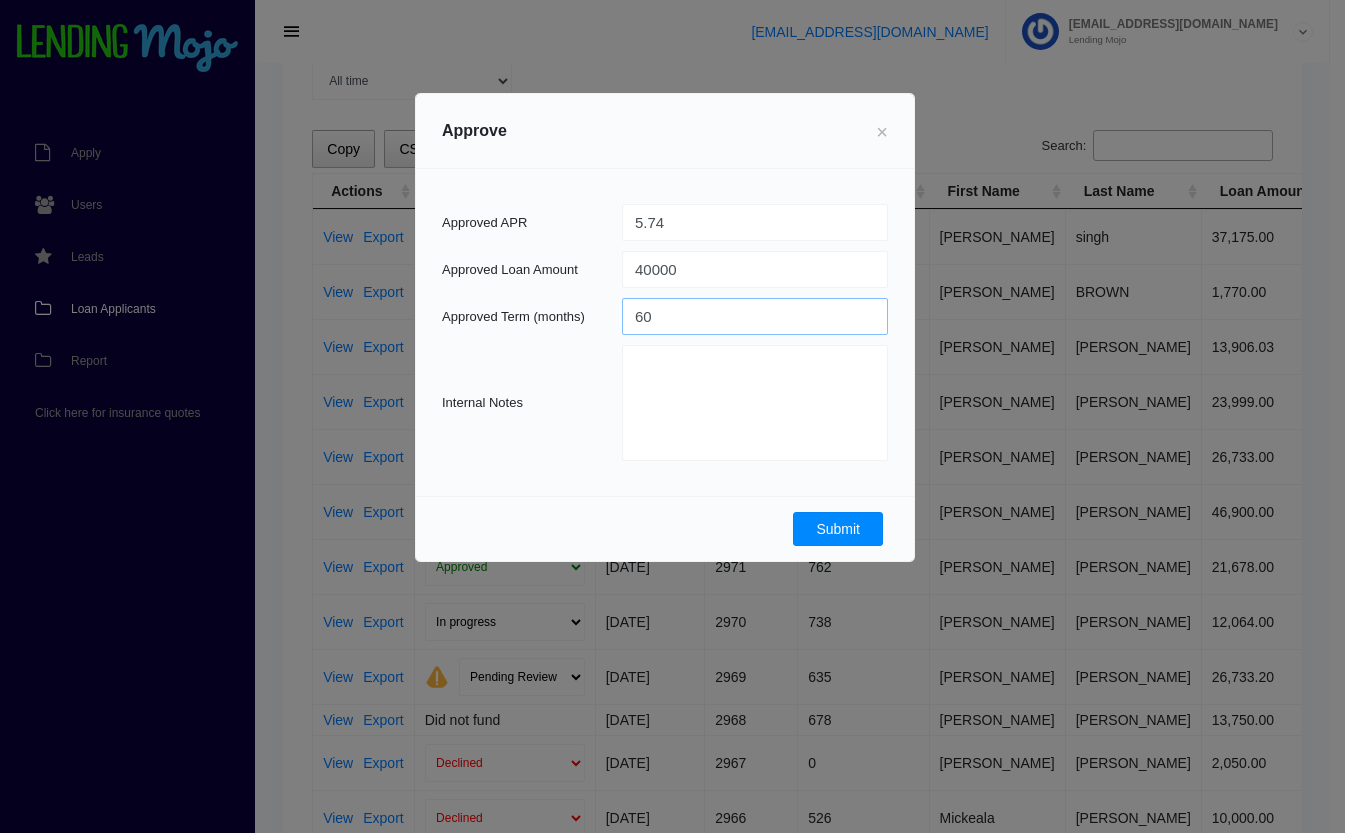 type on "60" 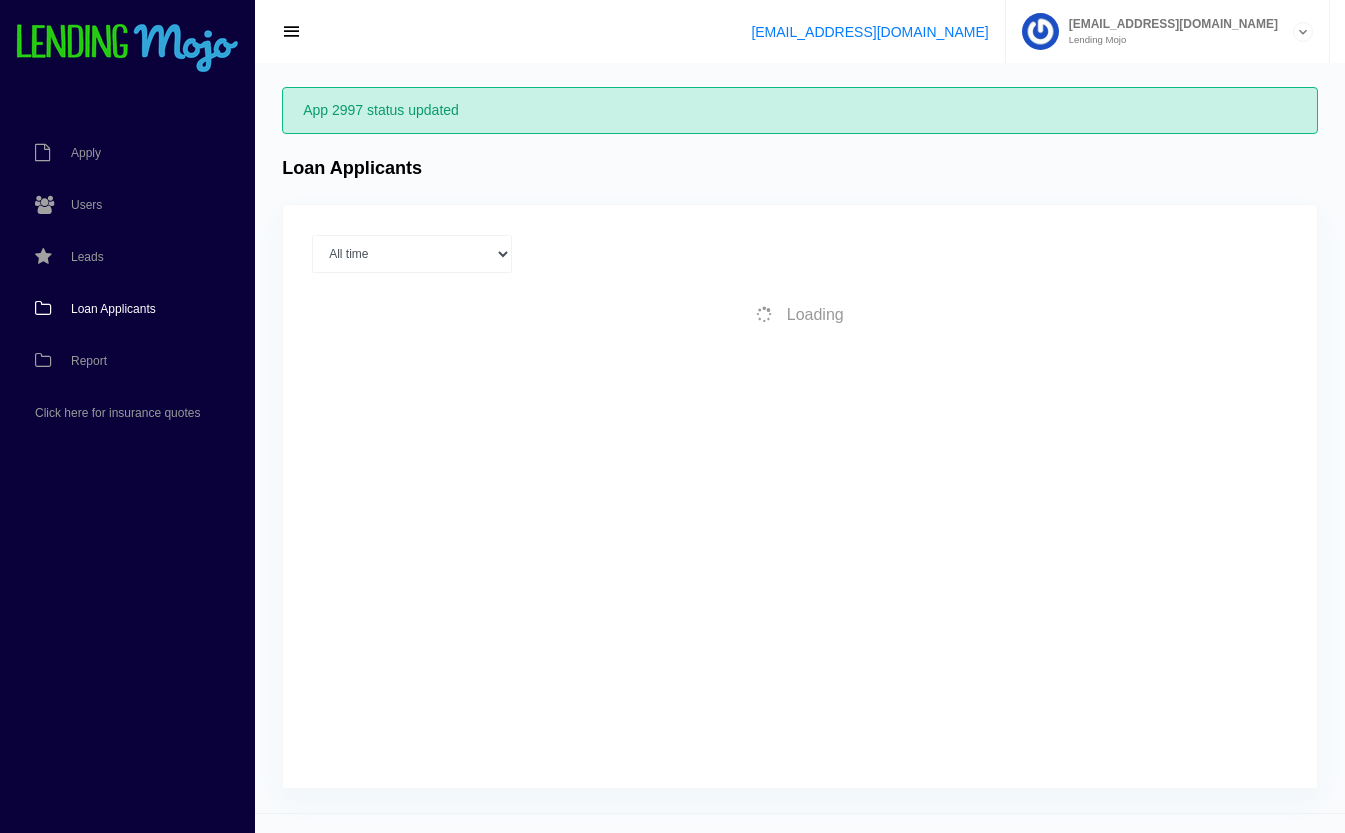 scroll, scrollTop: 40, scrollLeft: 0, axis: vertical 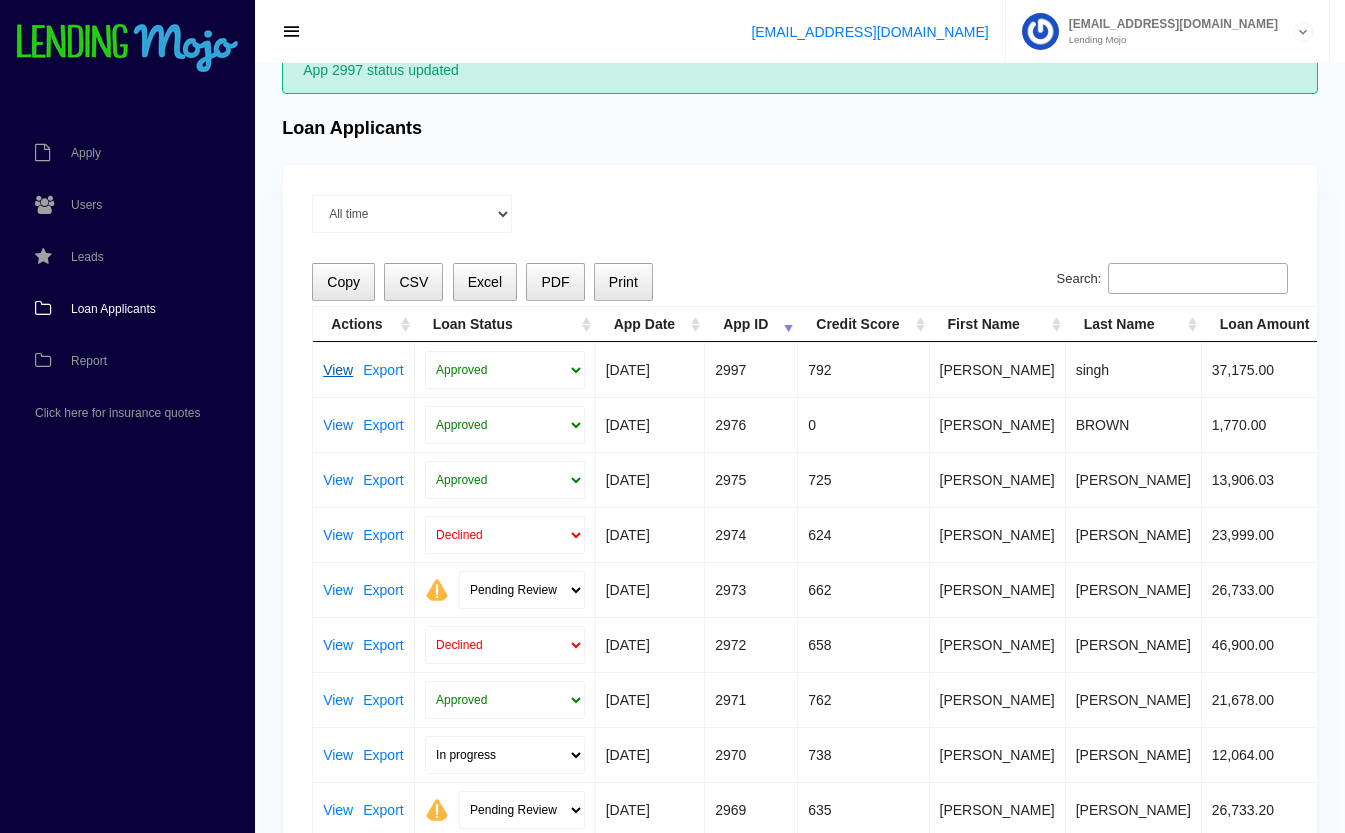 click on "View" at bounding box center [338, 370] 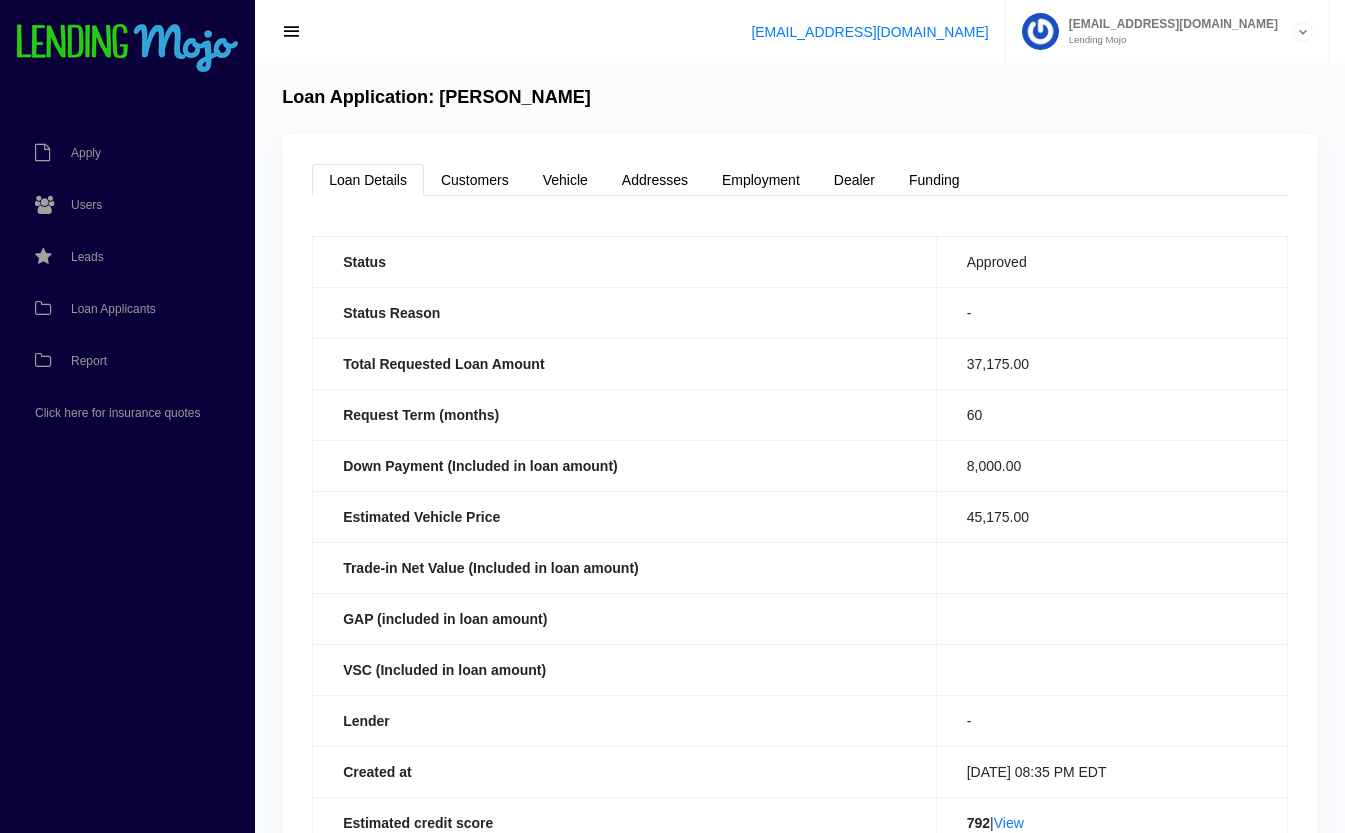 scroll, scrollTop: 0, scrollLeft: 0, axis: both 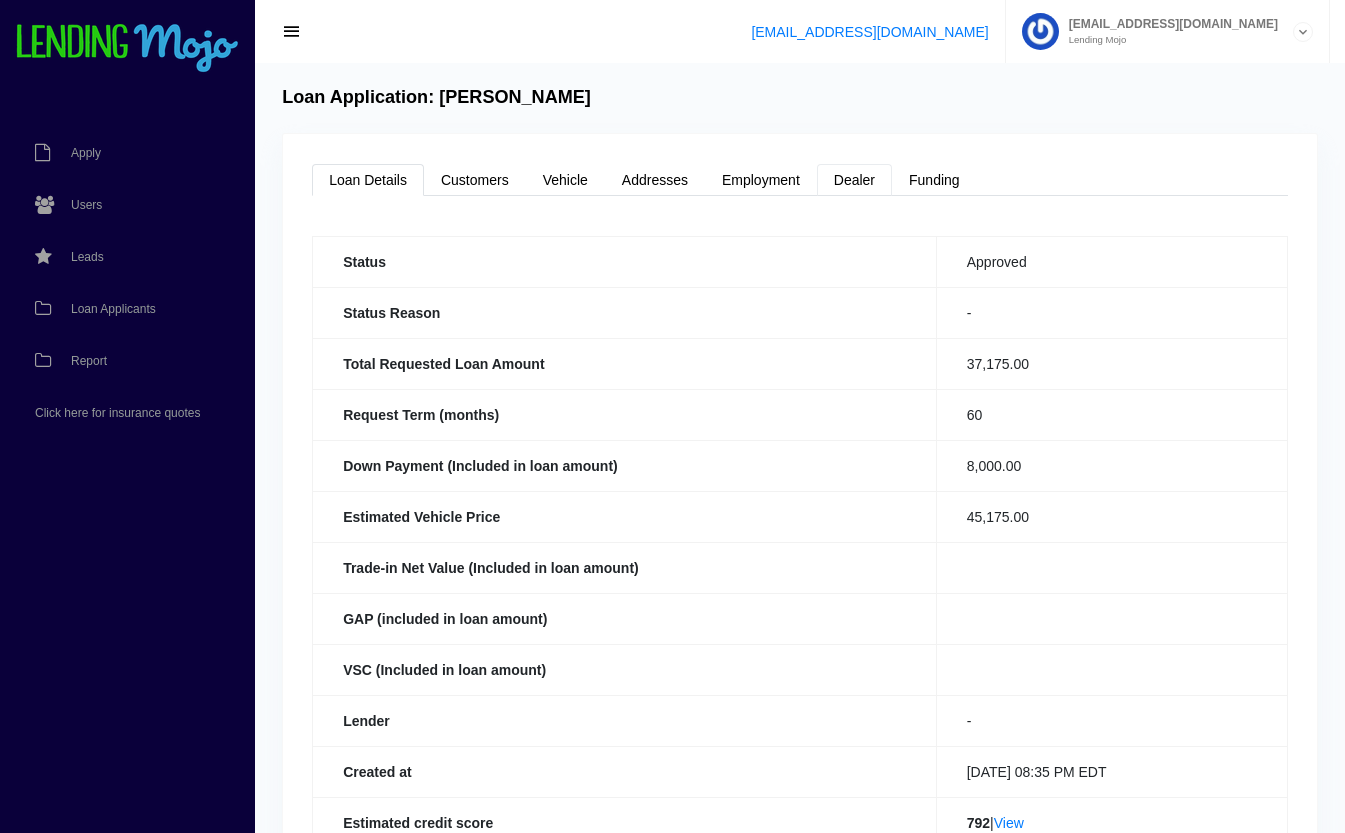 click on "Dealer" at bounding box center (854, 180) 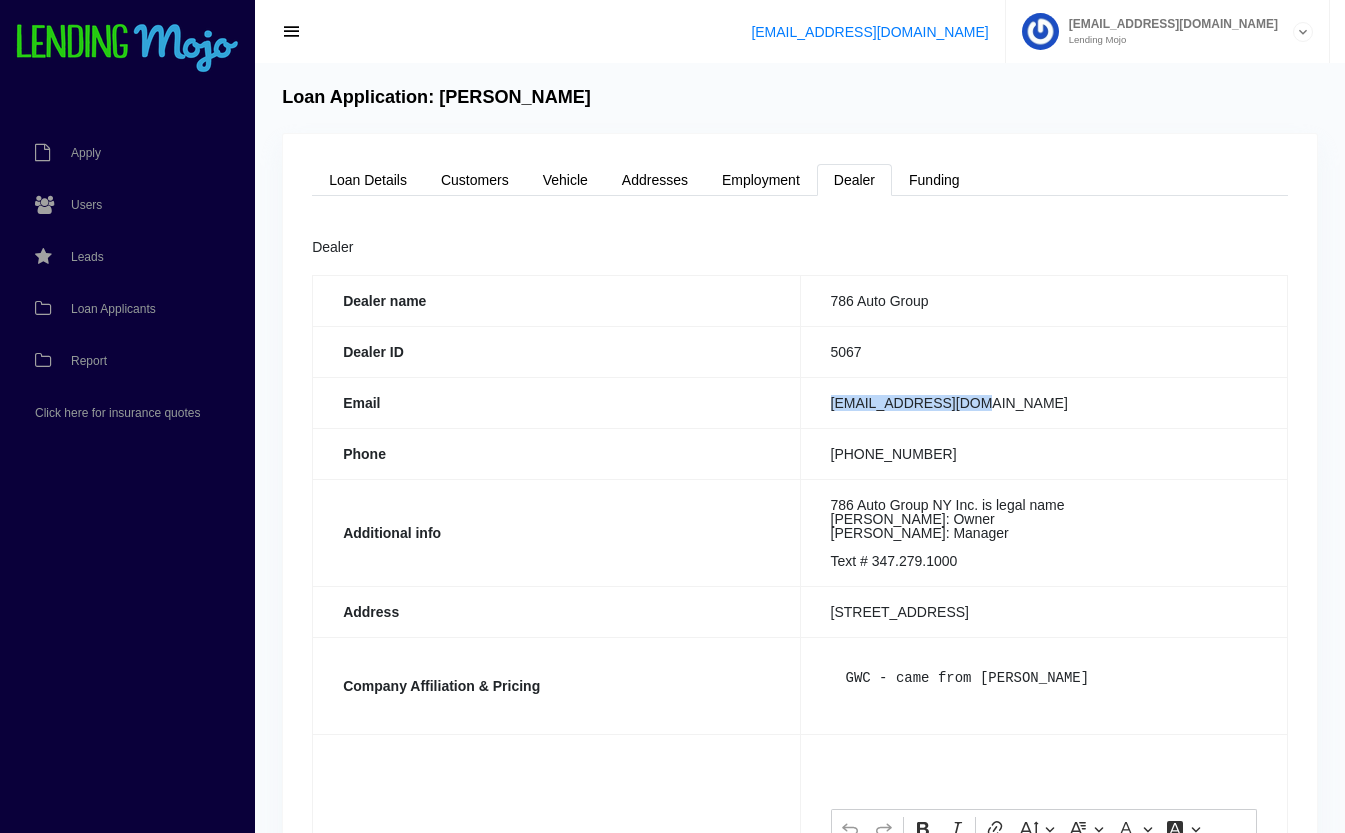 drag, startPoint x: 995, startPoint y: 403, endPoint x: 823, endPoint y: 404, distance: 172.00291 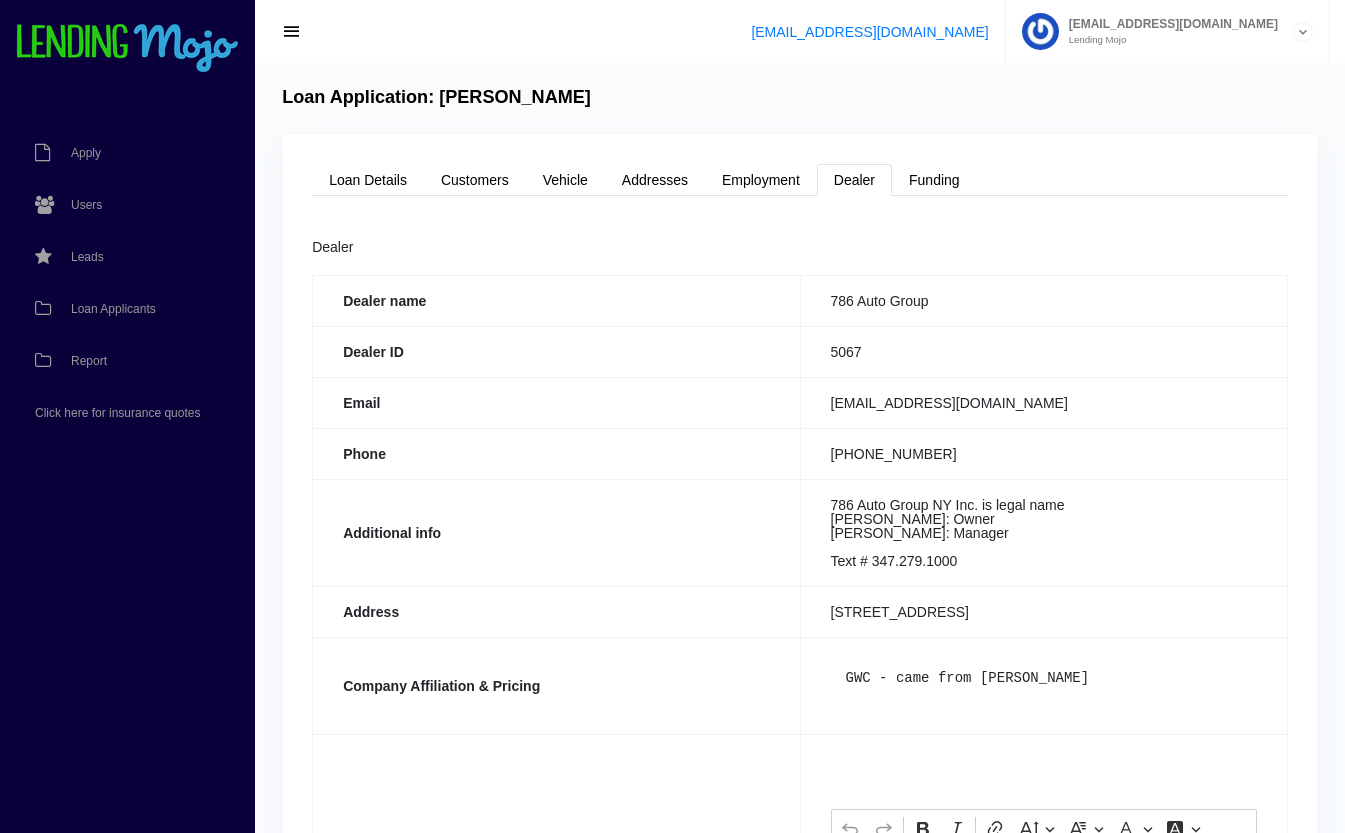 click on "Dealer ID" at bounding box center (556, 351) 